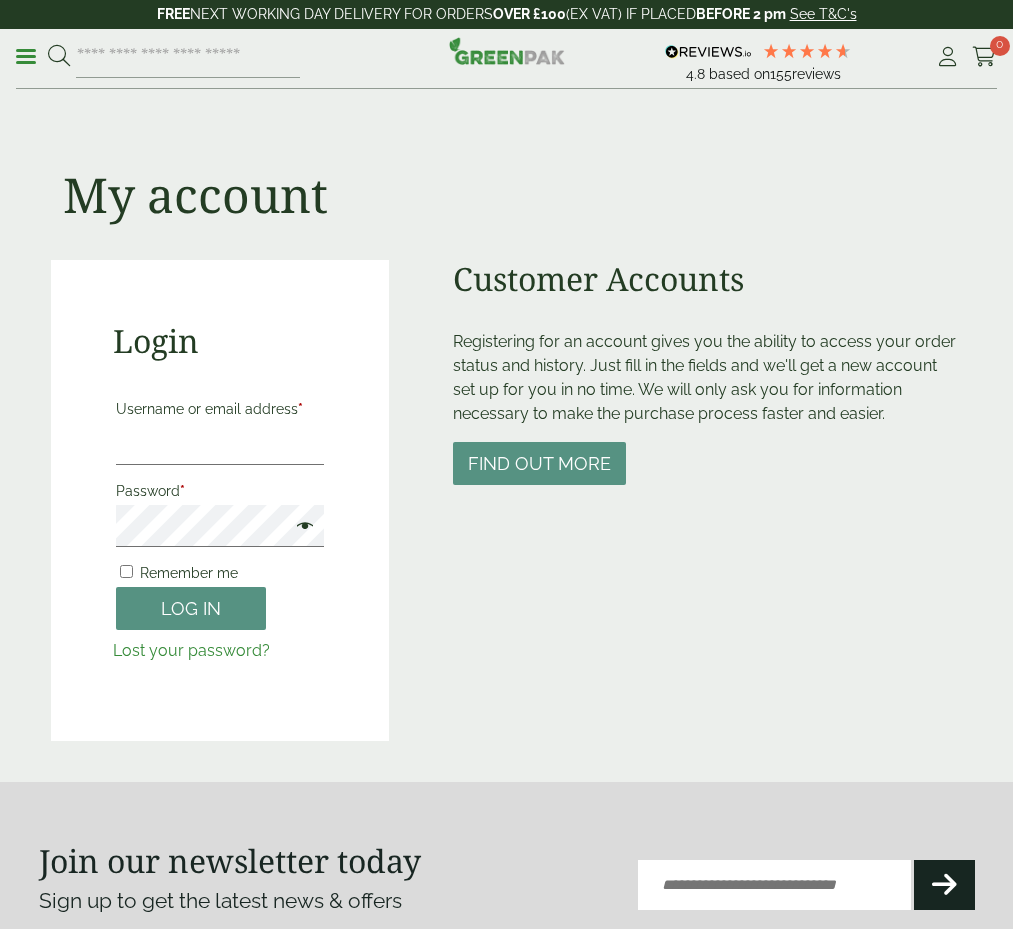 scroll, scrollTop: 0, scrollLeft: 0, axis: both 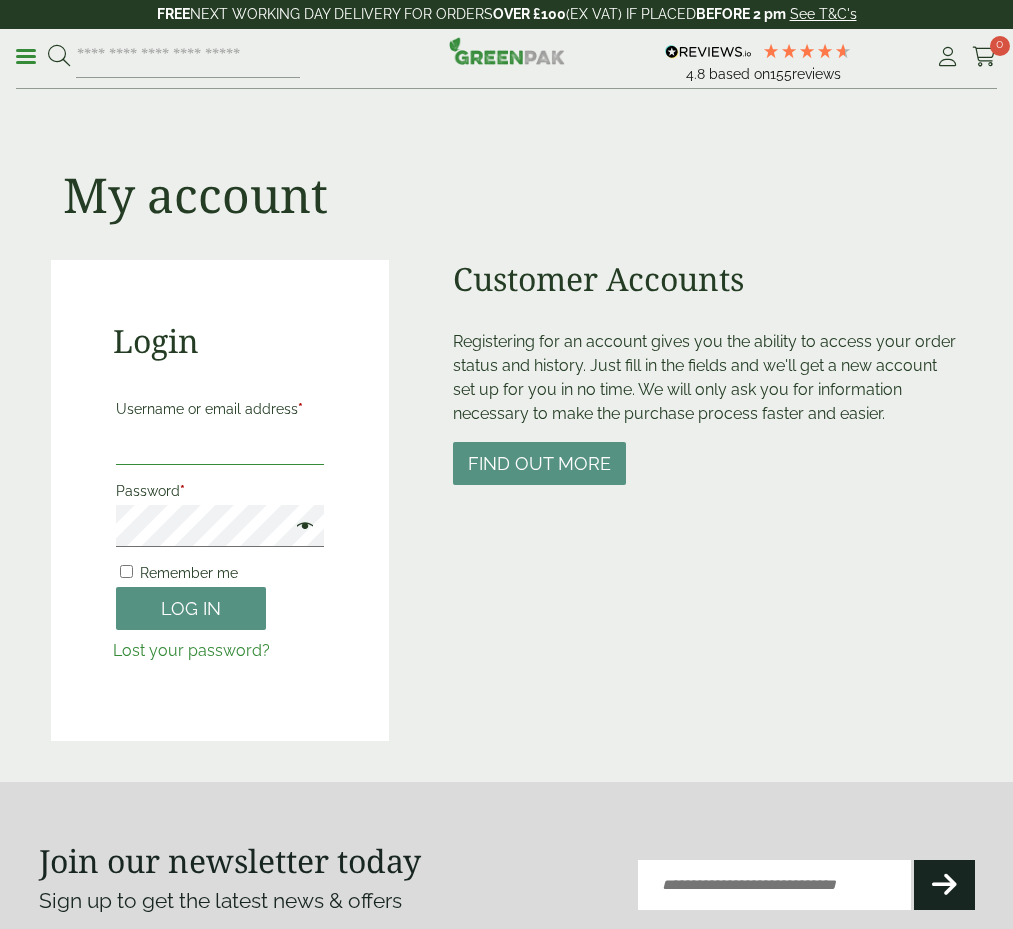 click on "Username or email address  *" at bounding box center [220, 444] 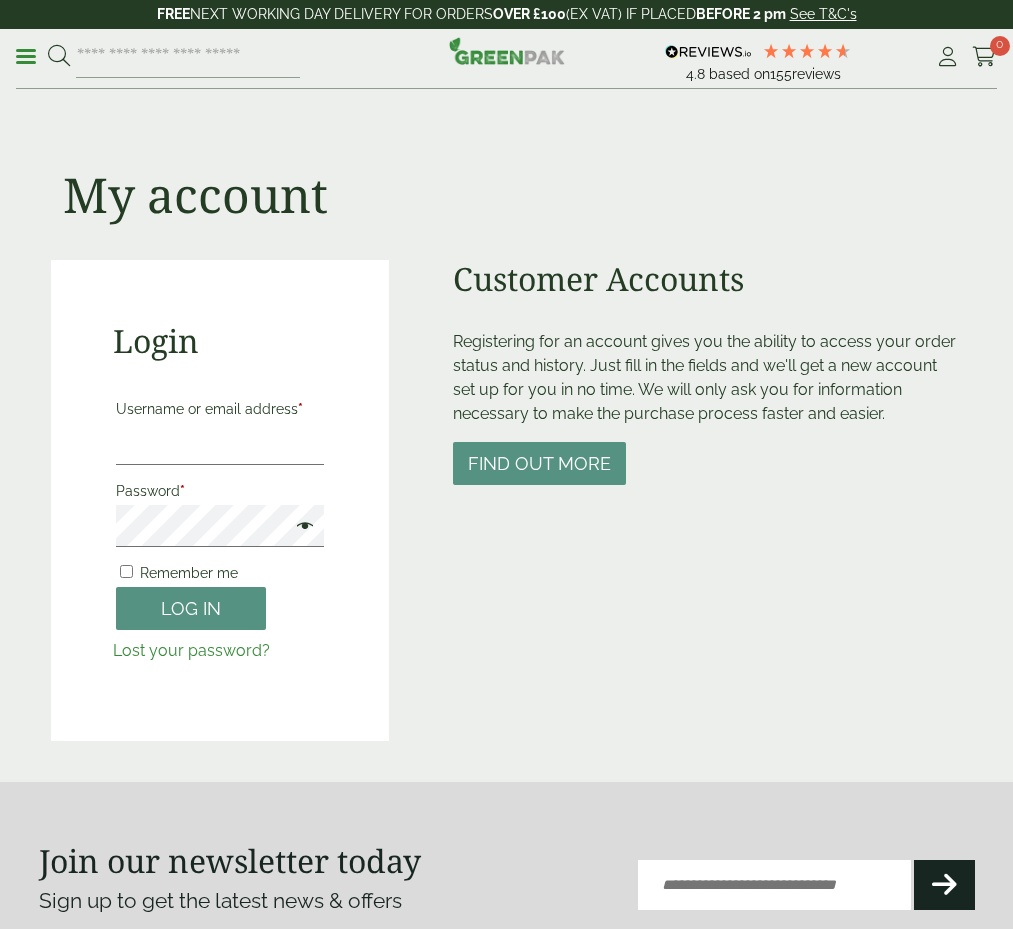 click on "Customer Accounts
Registering for an account gives you the ability to access your order status and history. Just fill in the fields and we'll get a new account set up for you in no time. We will only ask you for information necessary to make the purchase process faster and easier.
Find out more" at bounding box center [707, 500] 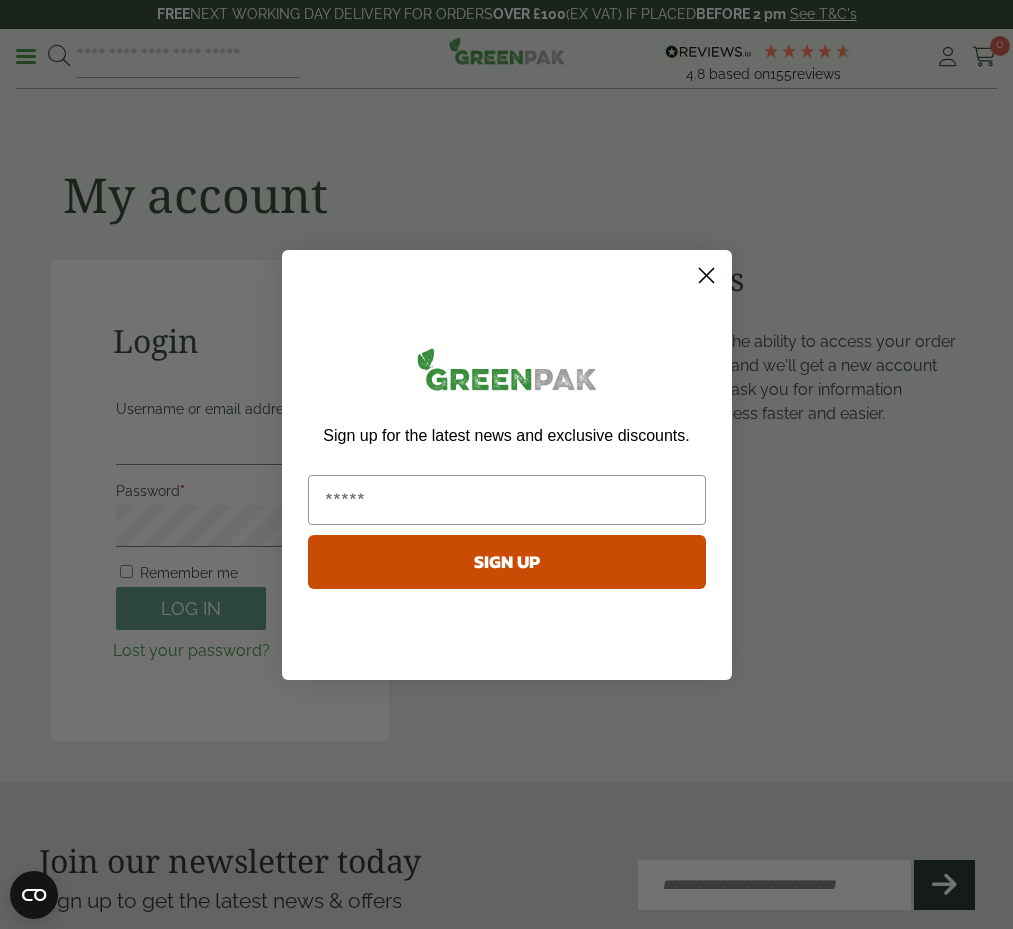 click 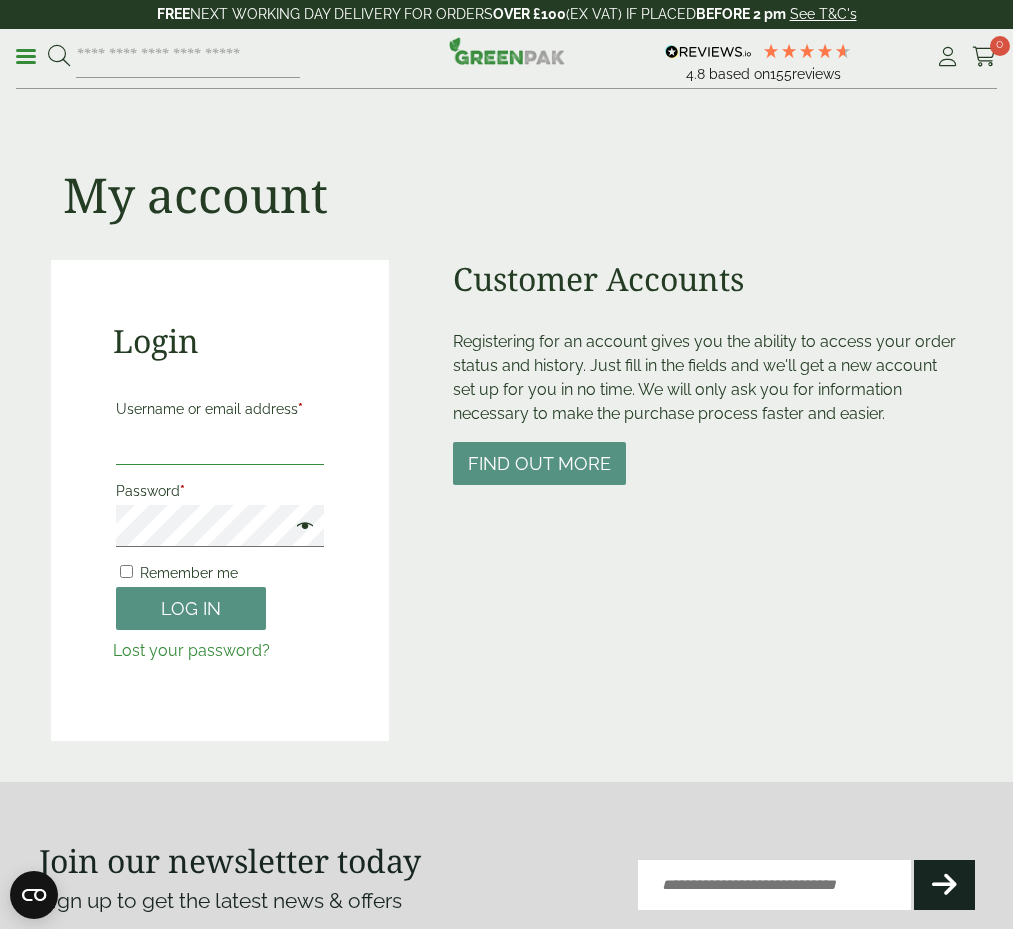 click on "Username or email address  *" at bounding box center [220, 444] 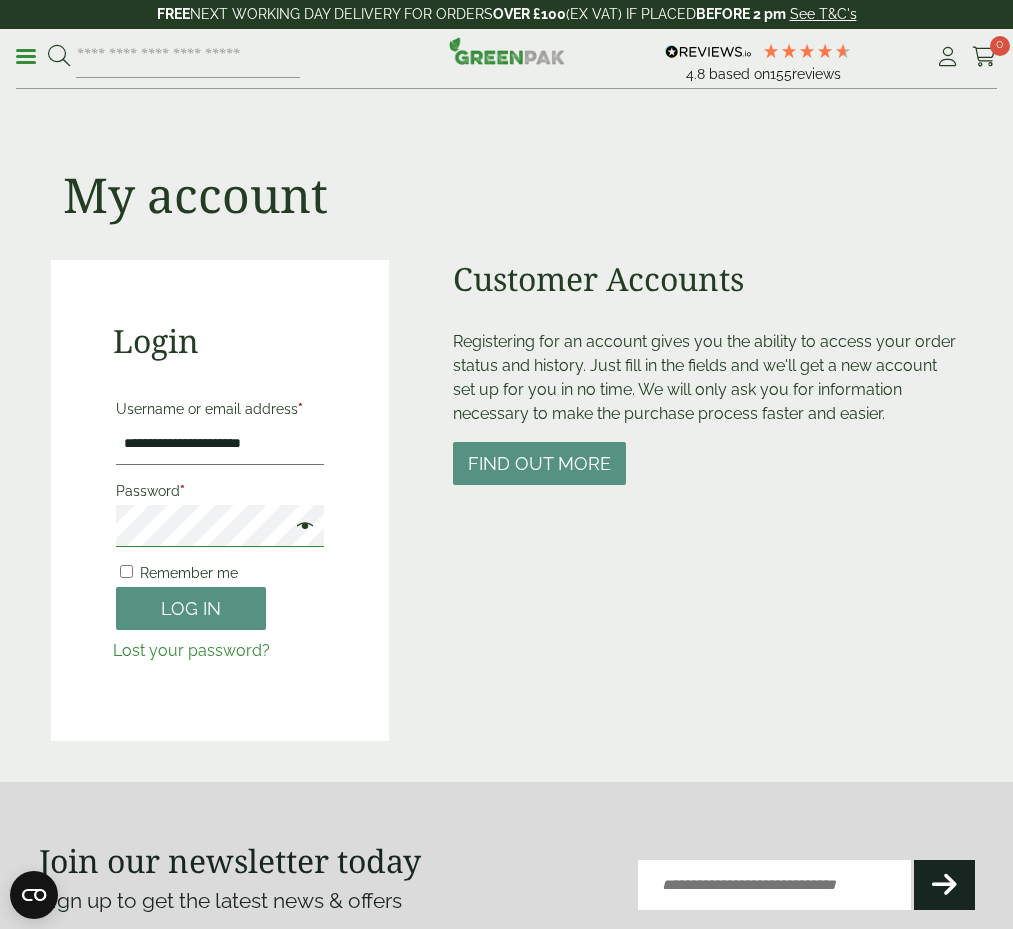 click on "Log in" at bounding box center (191, 608) 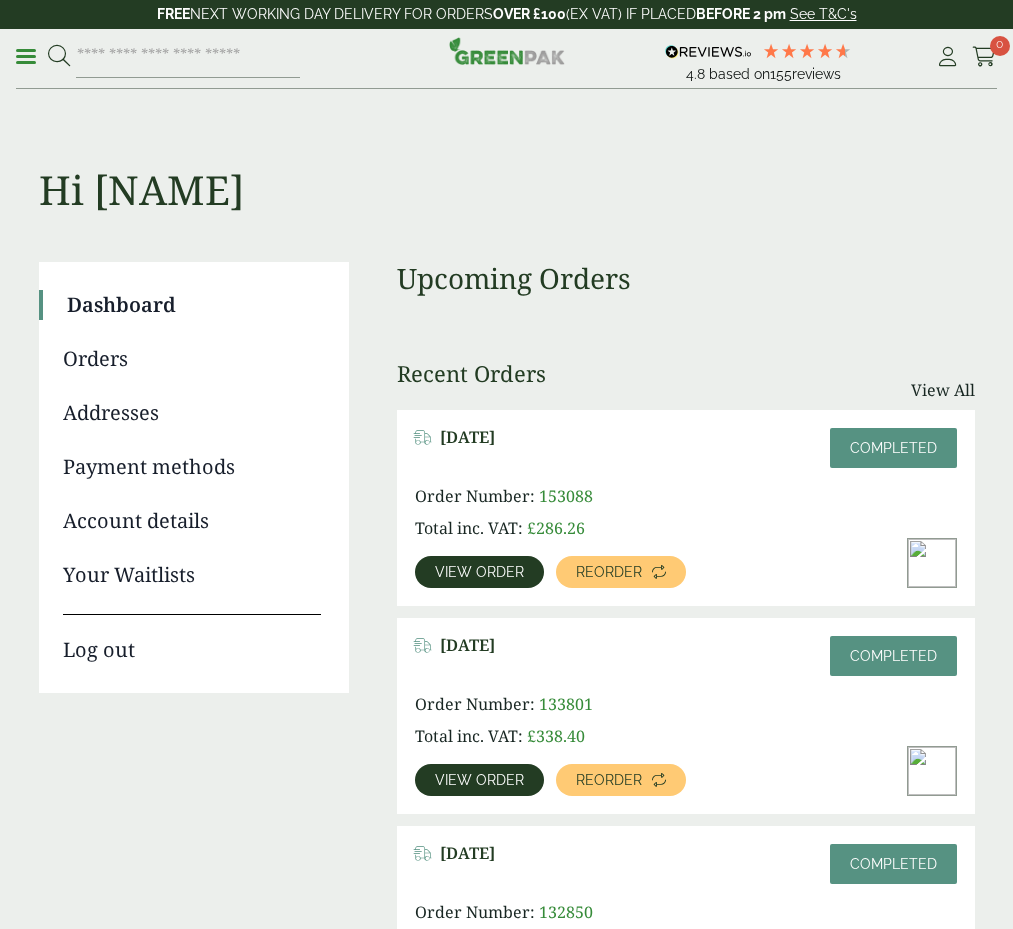 scroll, scrollTop: 0, scrollLeft: 0, axis: both 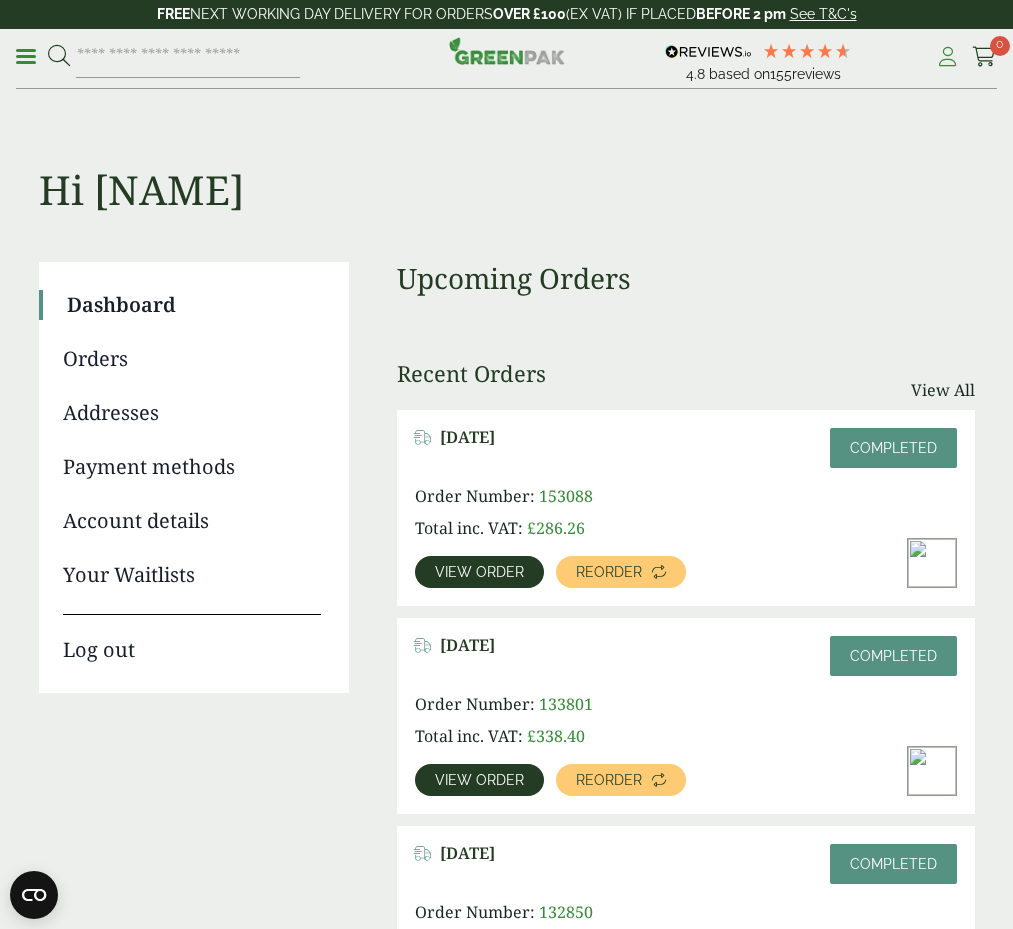click at bounding box center [947, 57] 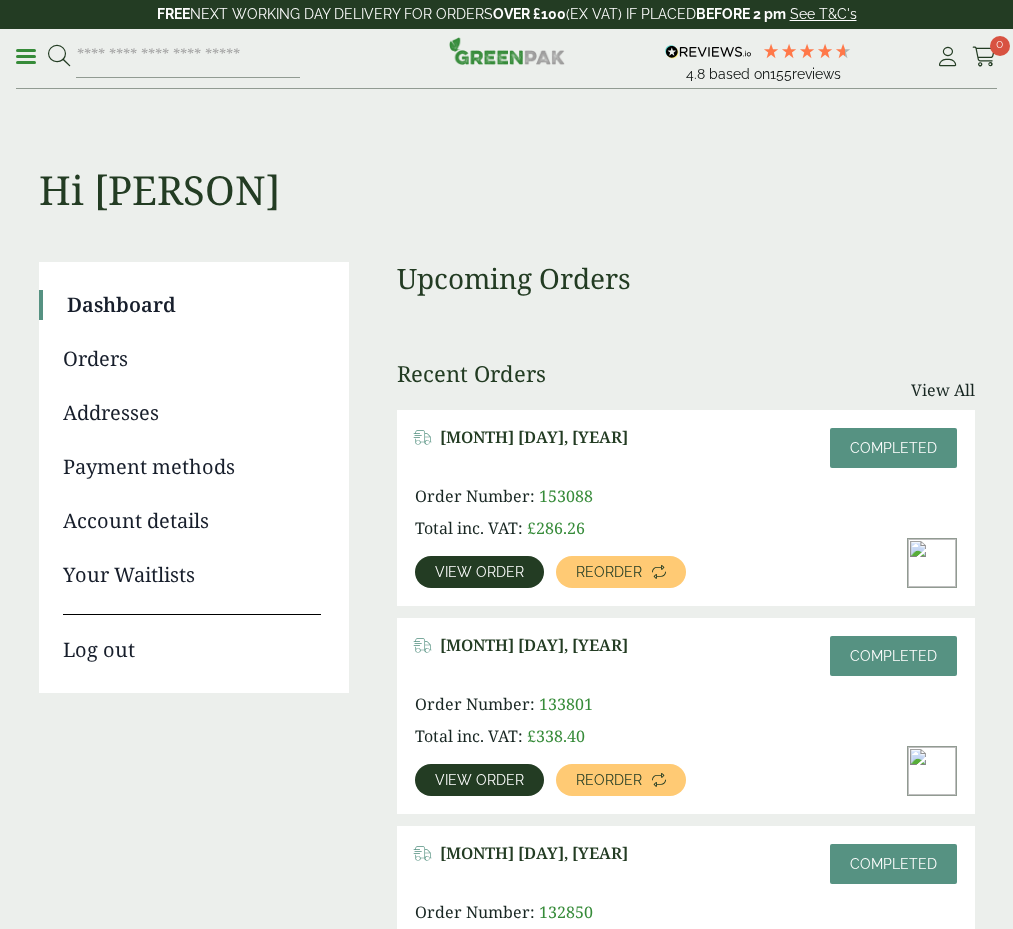 scroll, scrollTop: 0, scrollLeft: 0, axis: both 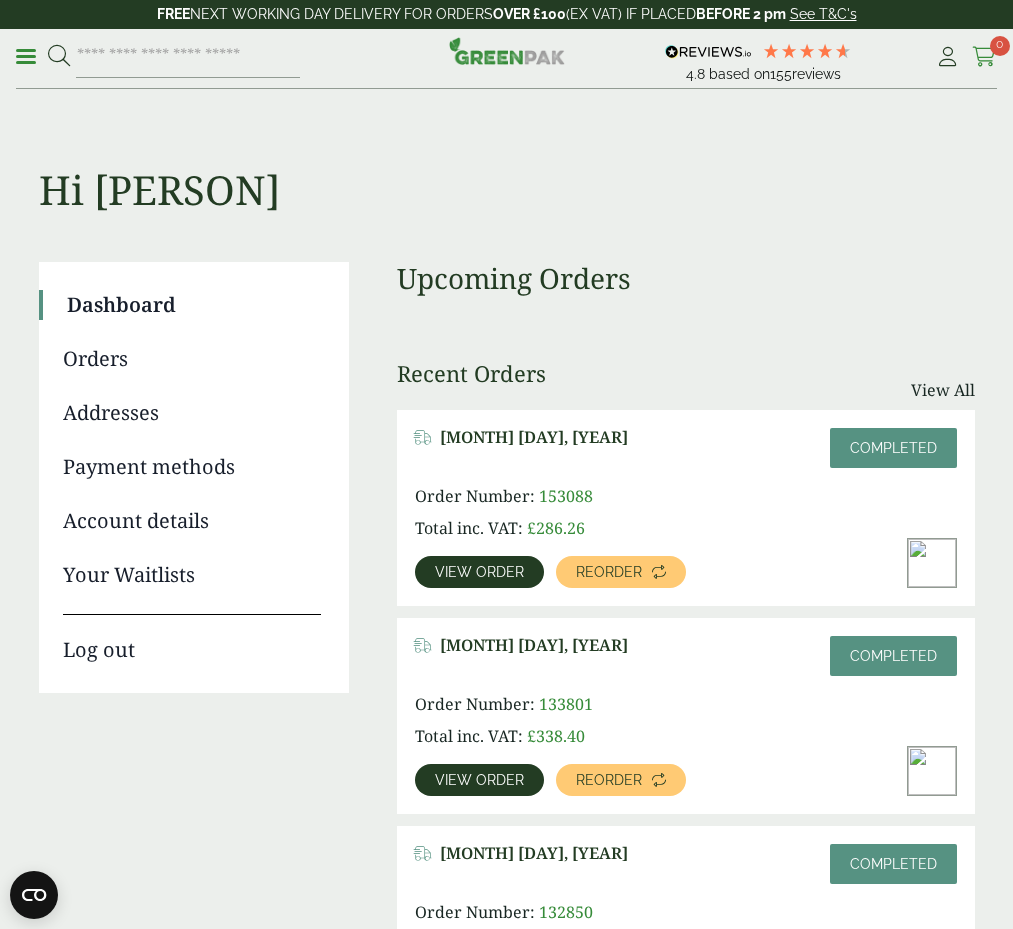 click at bounding box center (984, 57) 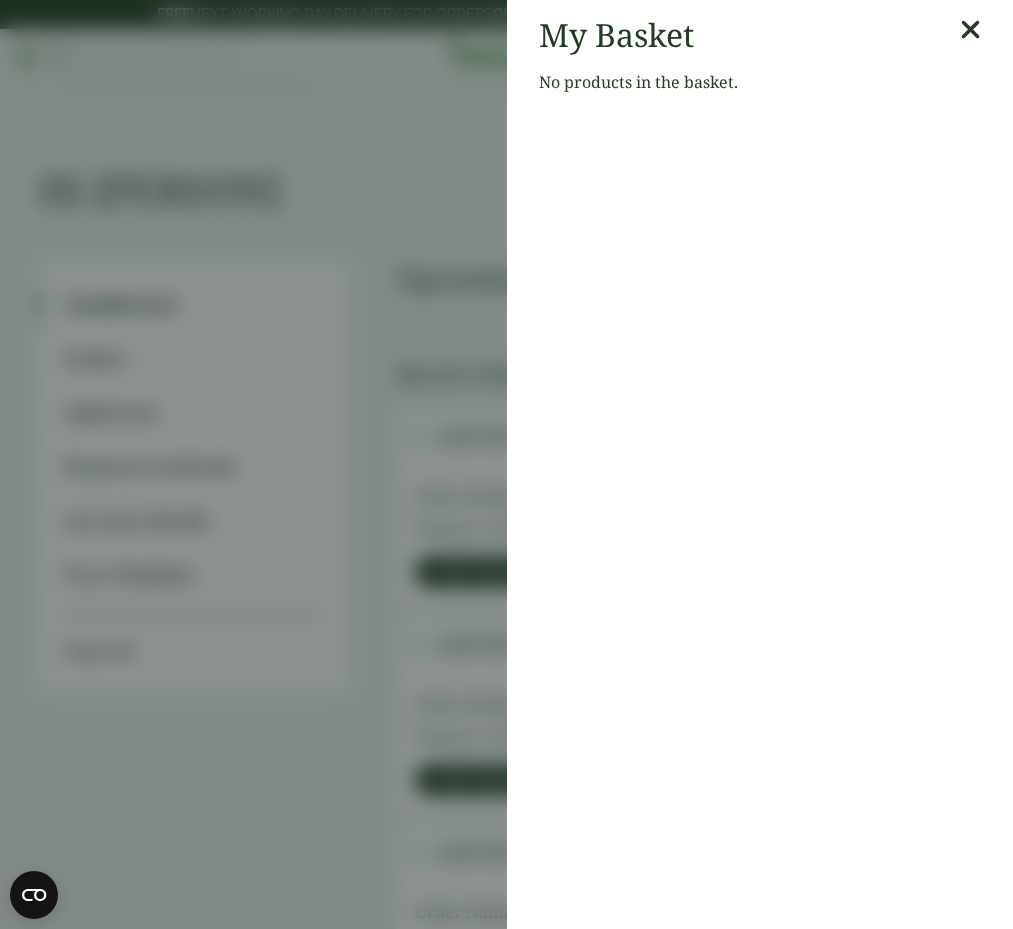 click on "My Basket
No products in the basket." at bounding box center (506, 464) 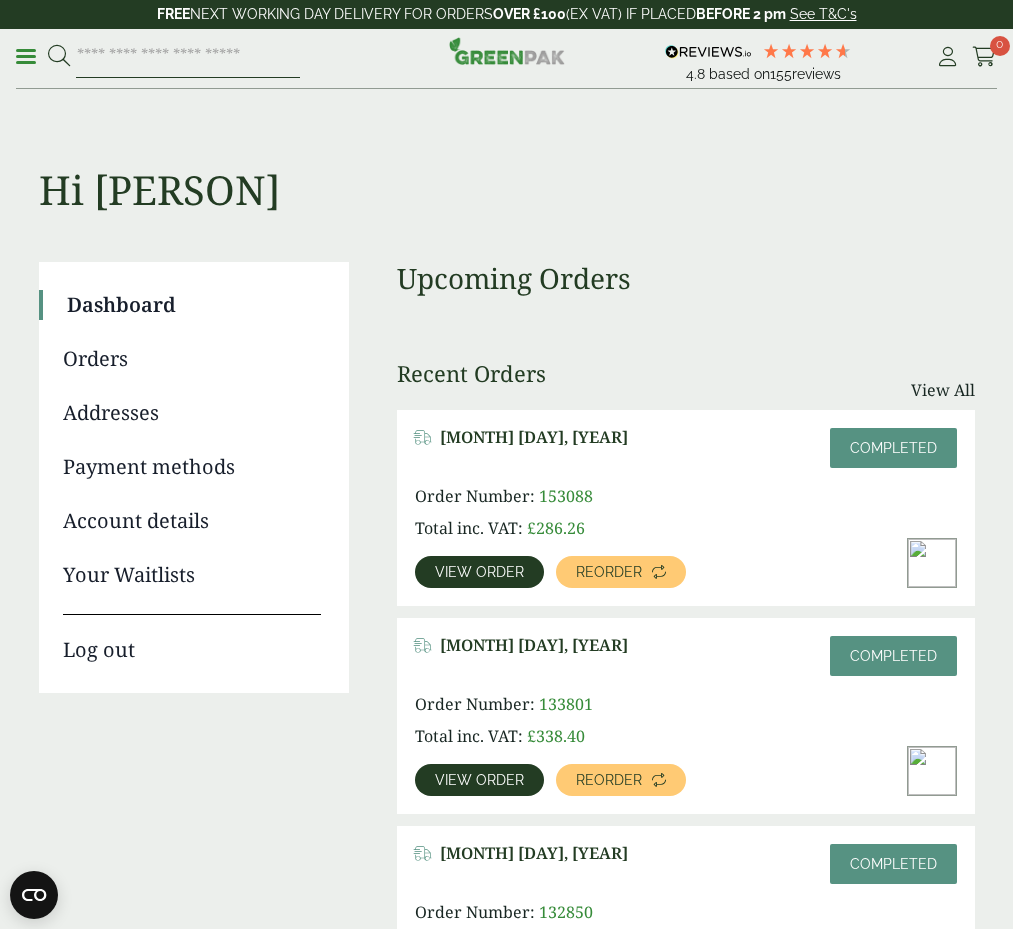 click at bounding box center (188, 57) 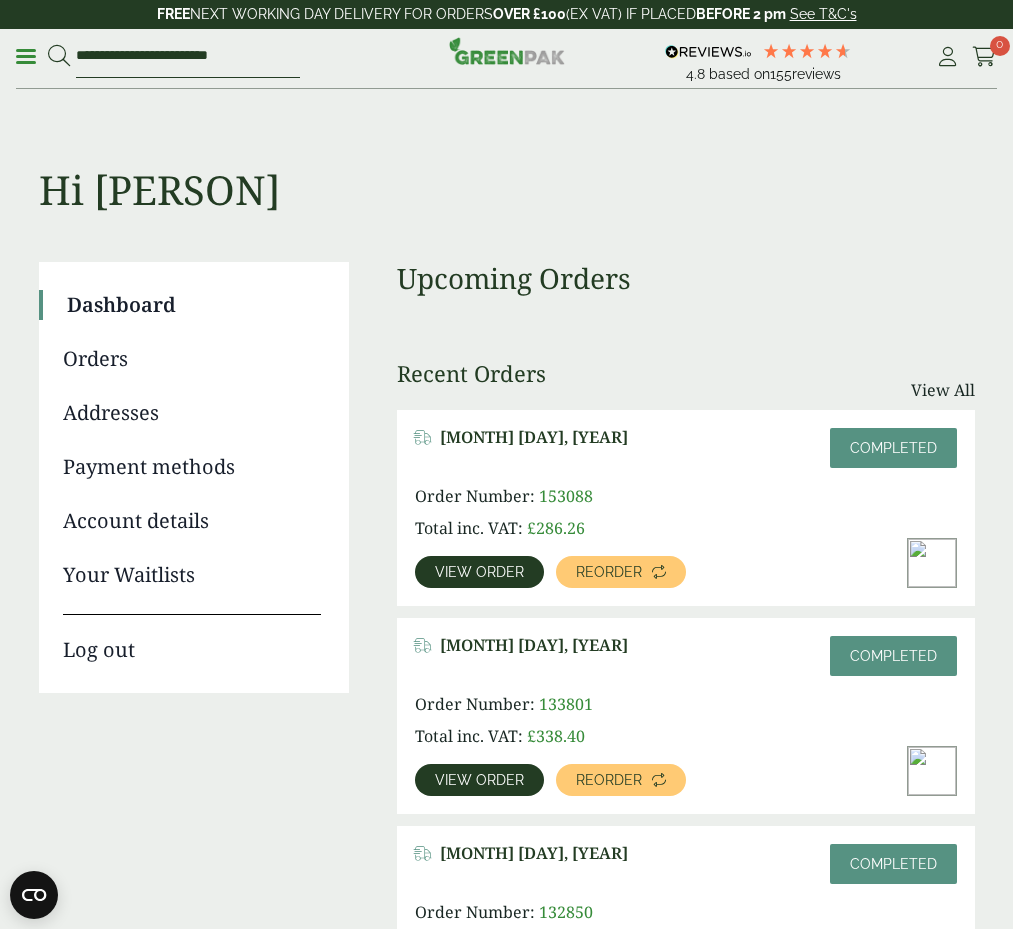 type on "**********" 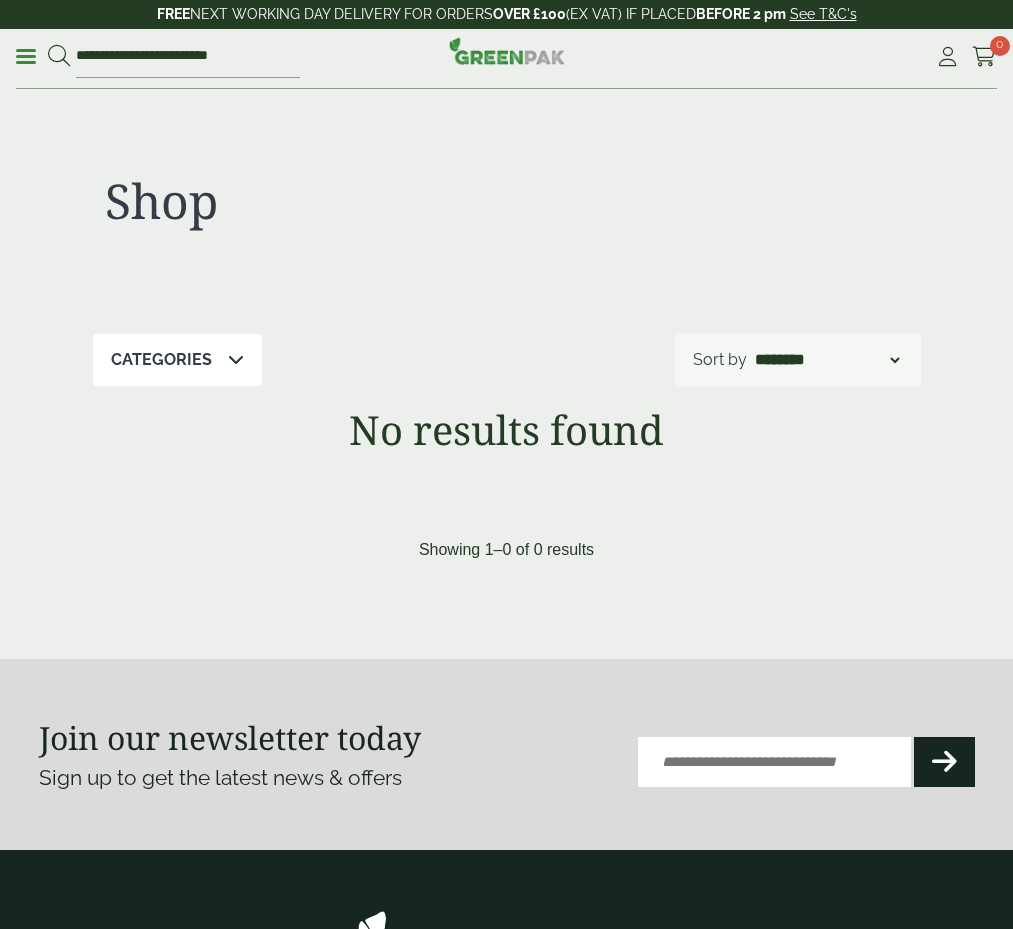 scroll, scrollTop: 0, scrollLeft: 0, axis: both 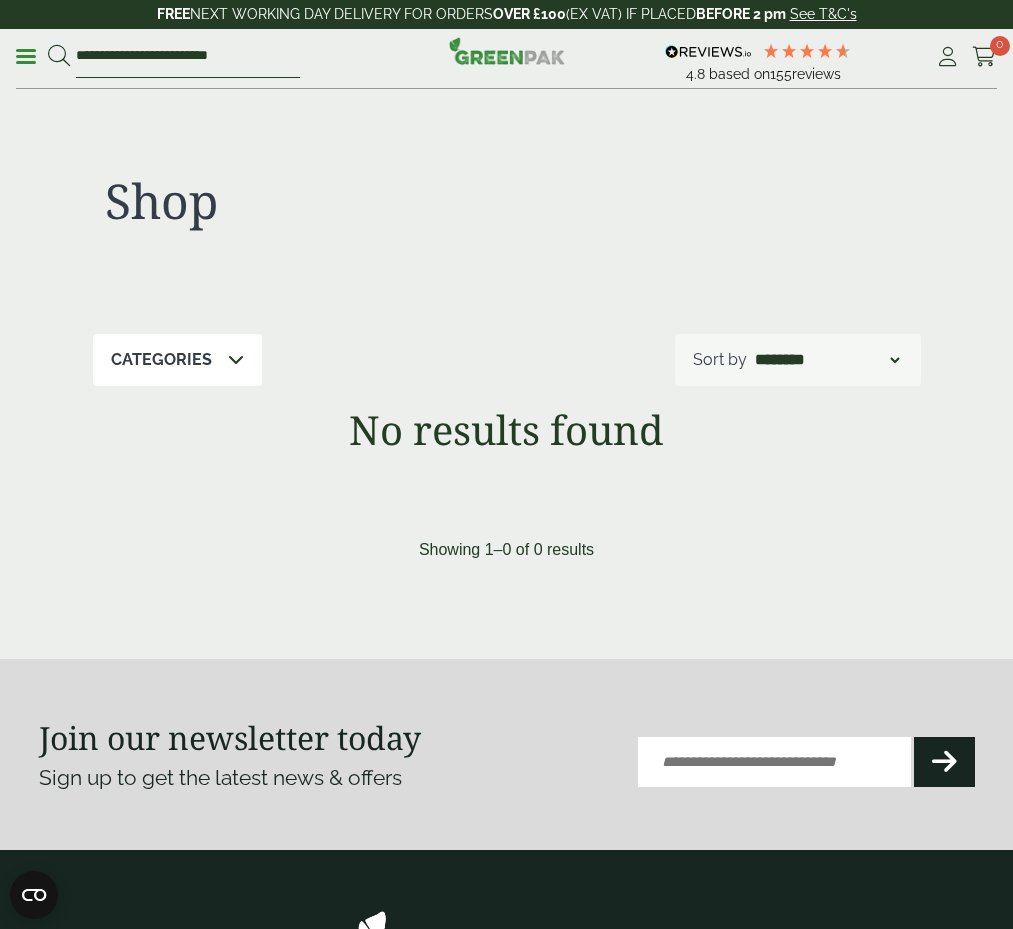 click on "**********" at bounding box center (188, 57) 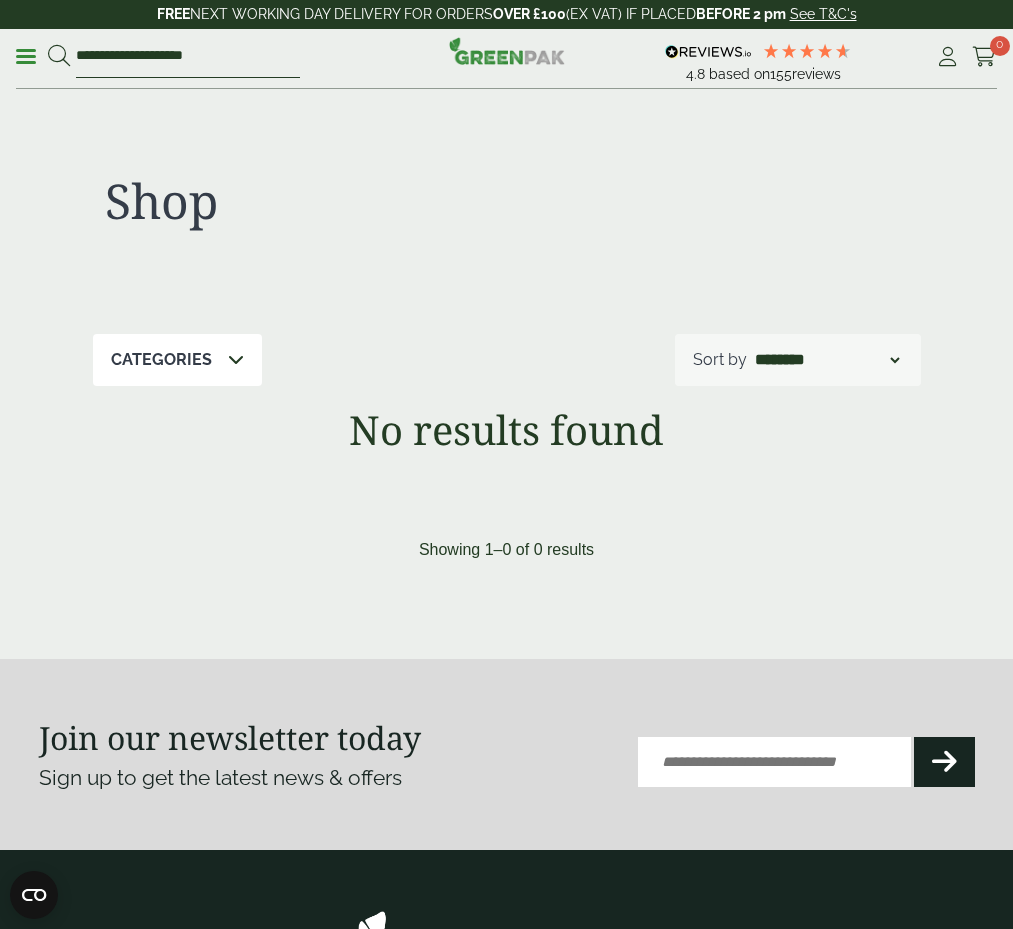 type on "**********" 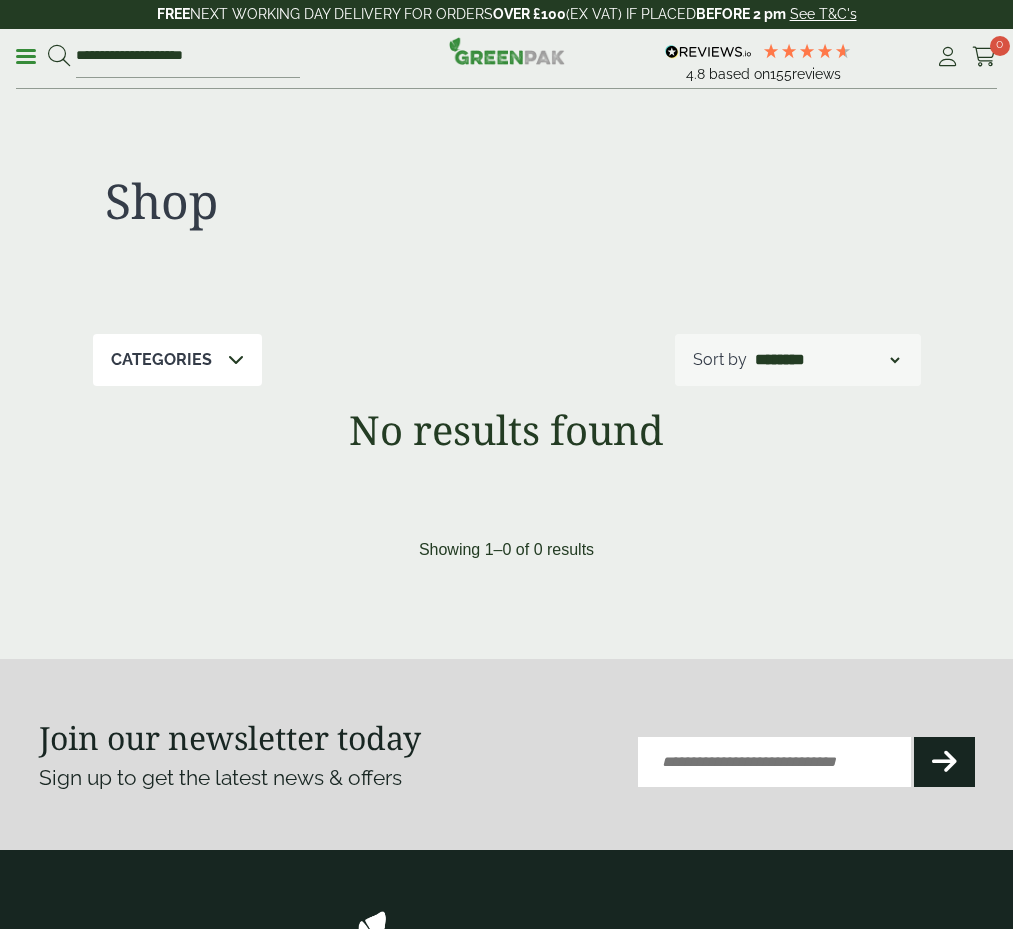 scroll, scrollTop: 0, scrollLeft: 0, axis: both 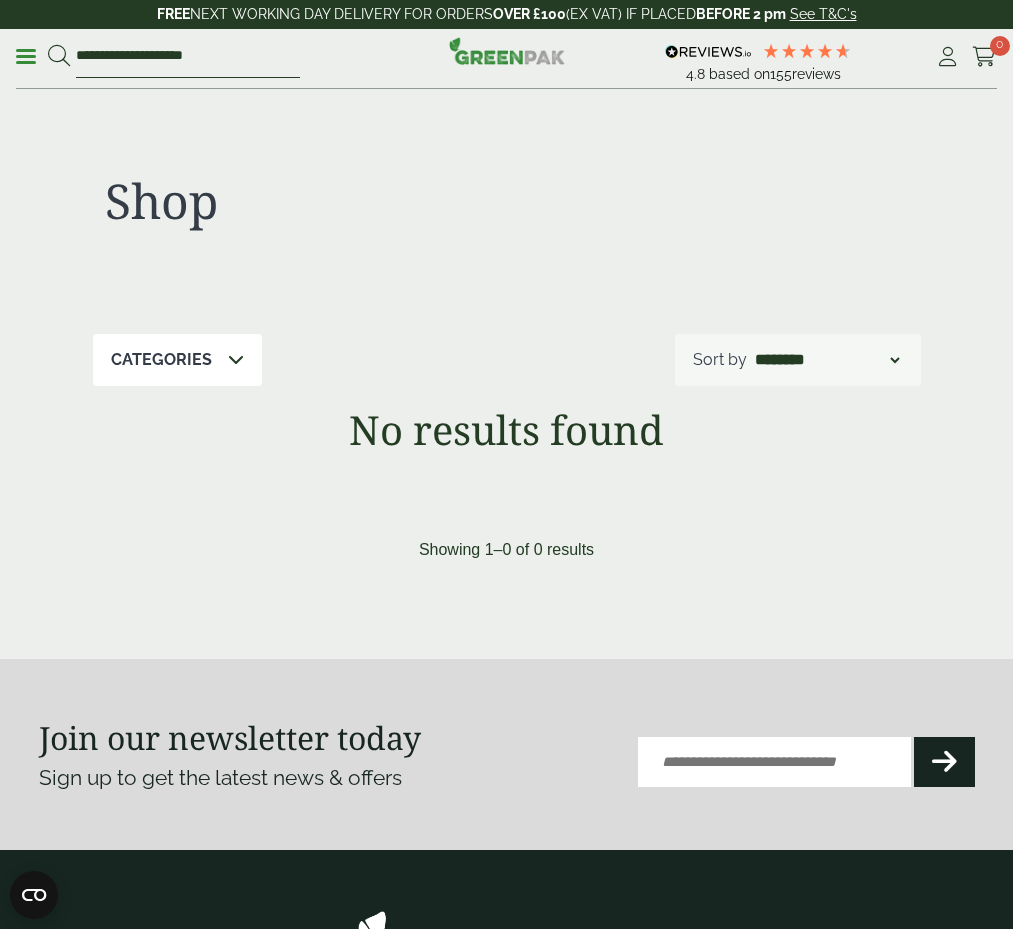 drag, startPoint x: 122, startPoint y: 58, endPoint x: 223, endPoint y: 54, distance: 101.07918 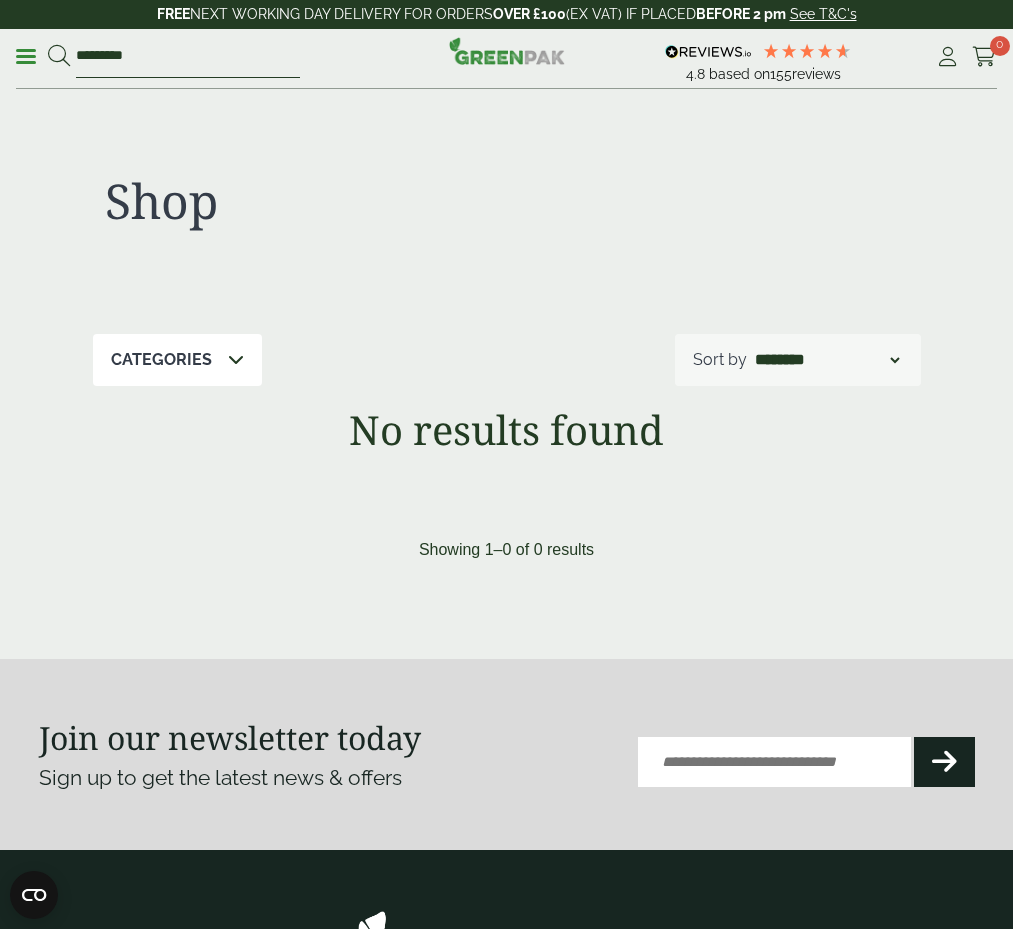 type on "*********" 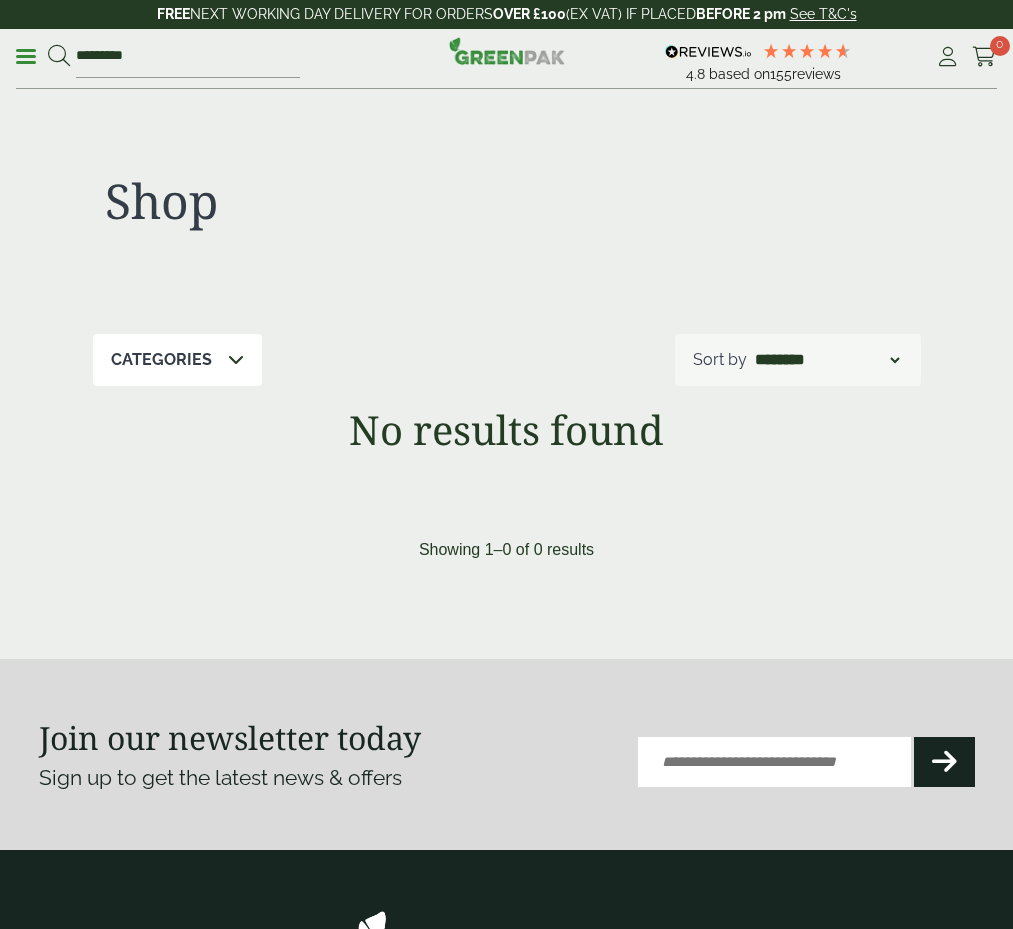 scroll, scrollTop: 0, scrollLeft: 0, axis: both 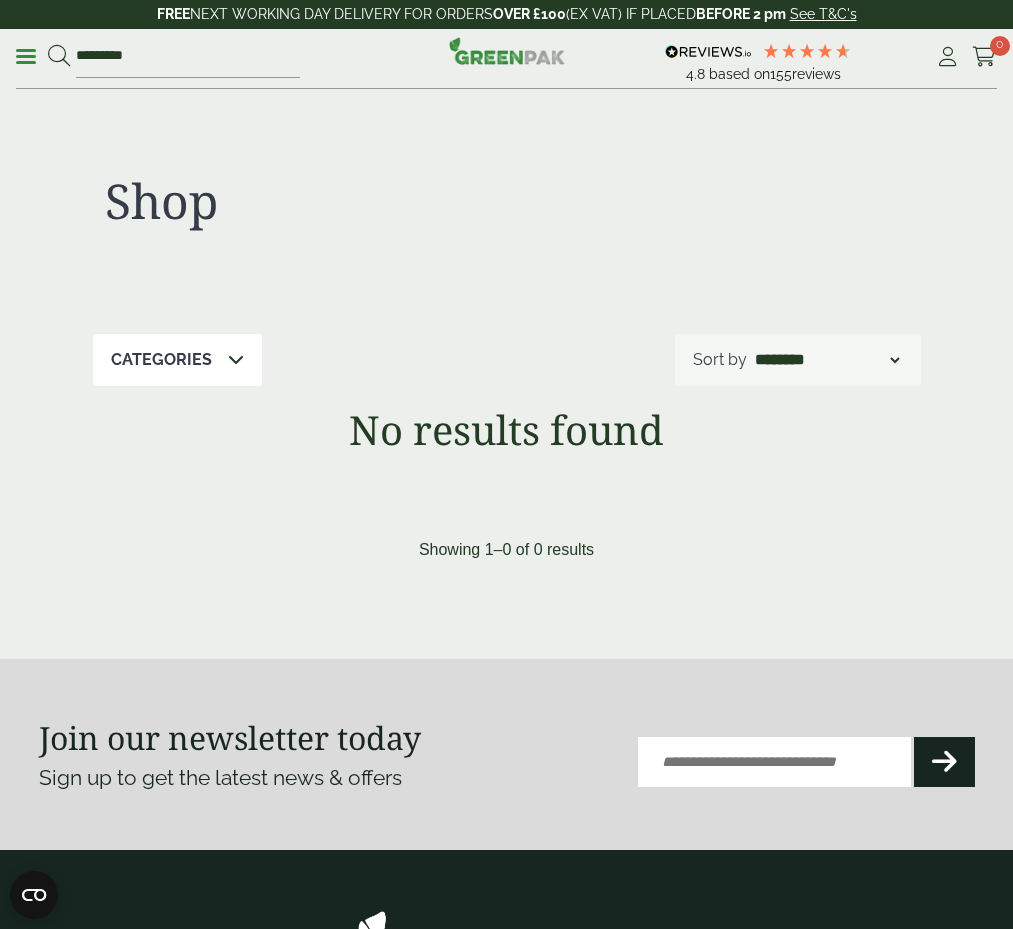 click on "Menu
*********" at bounding box center [158, 56] 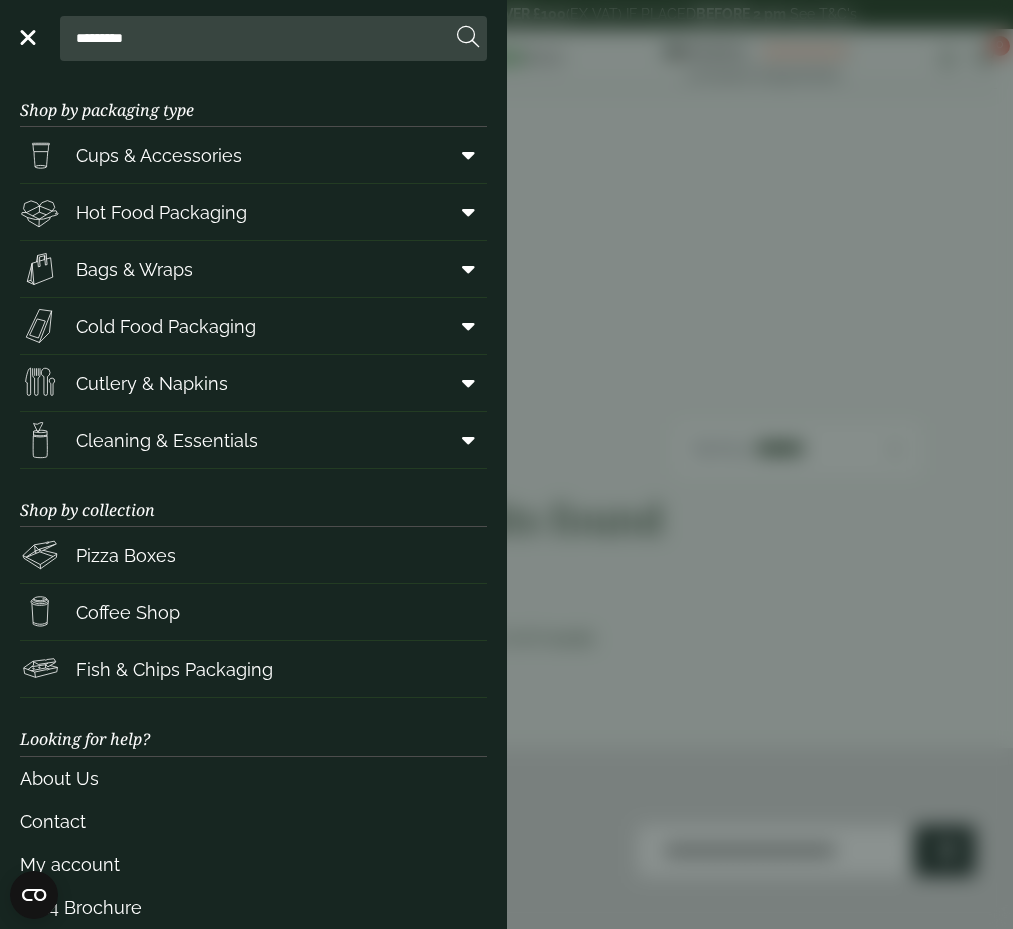click on "Cups & Accessories" at bounding box center [159, 155] 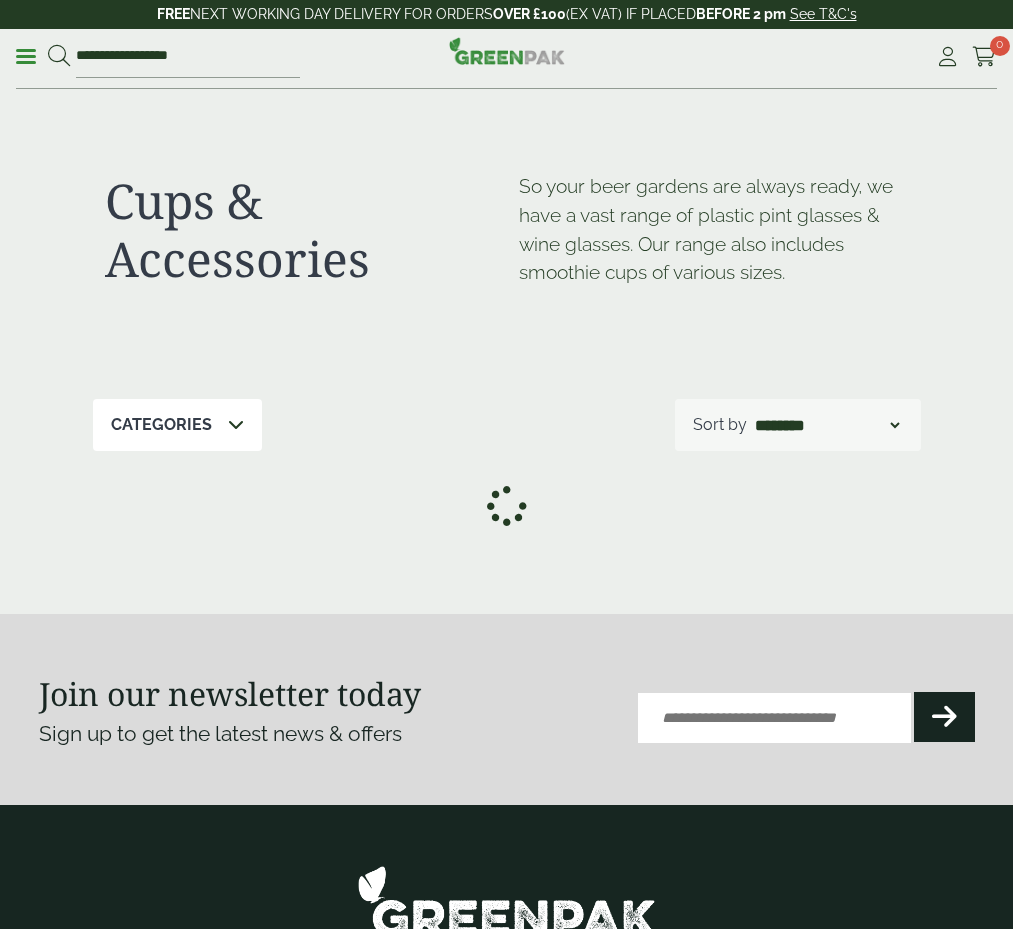 scroll, scrollTop: 0, scrollLeft: 0, axis: both 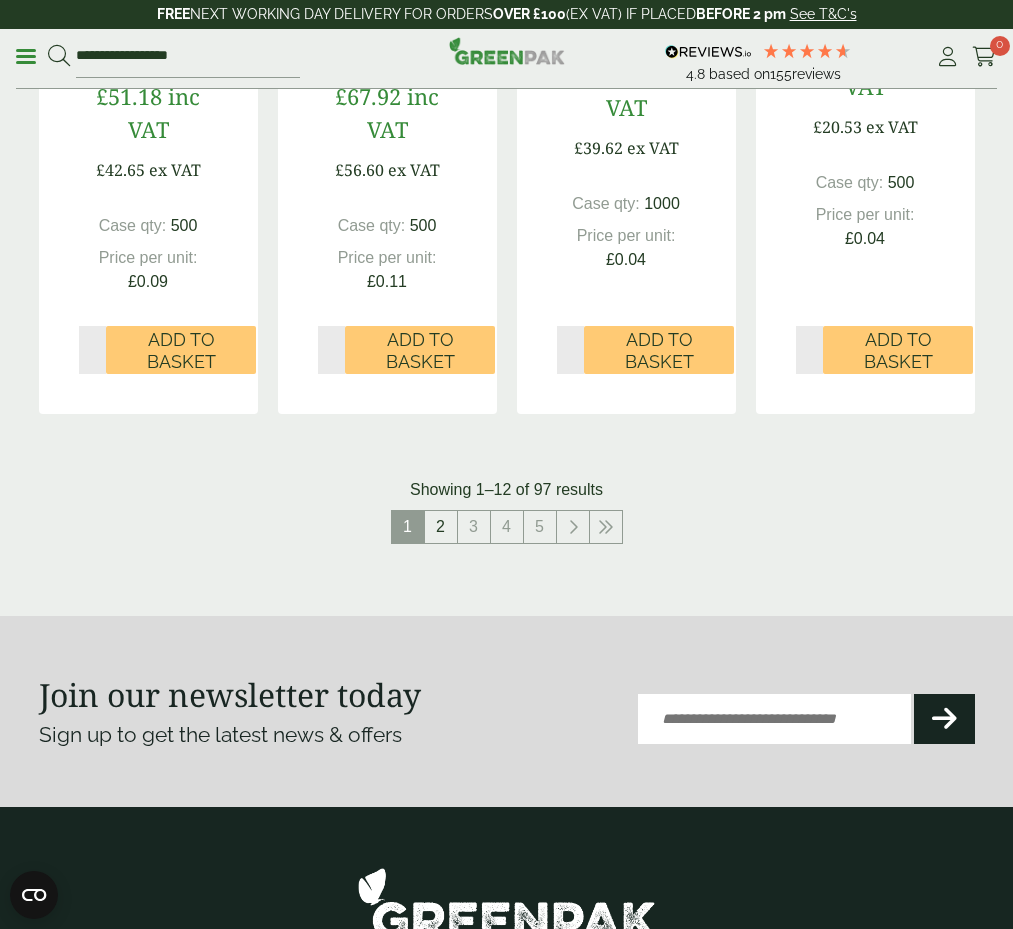 click on "2" at bounding box center [441, 527] 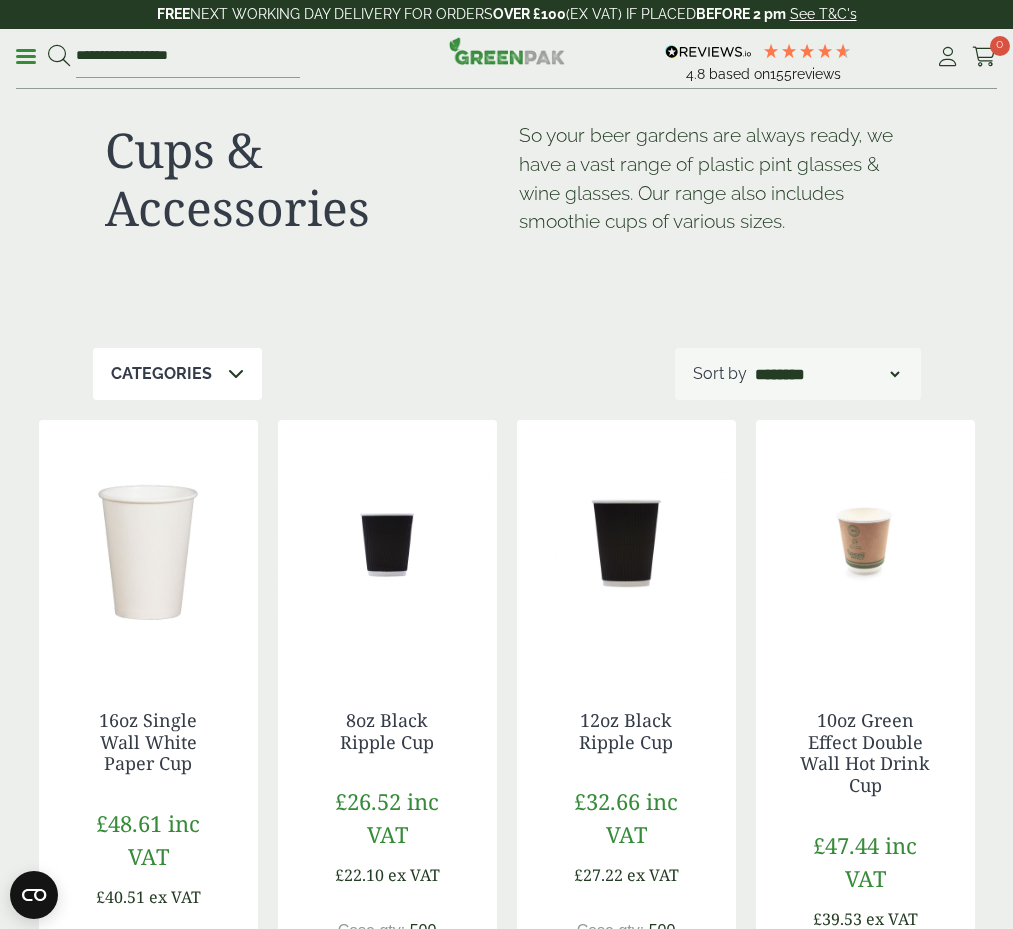scroll, scrollTop: 0, scrollLeft: 0, axis: both 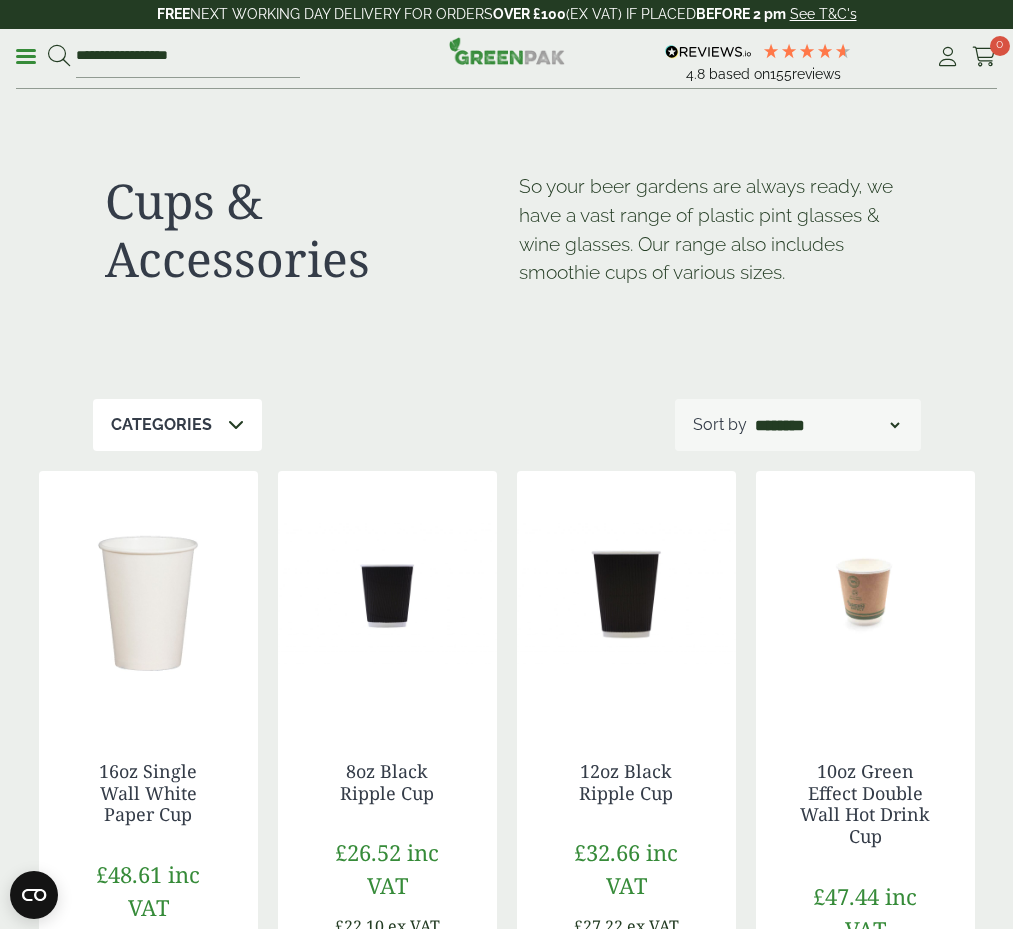 click on "**********" at bounding box center [827, 425] 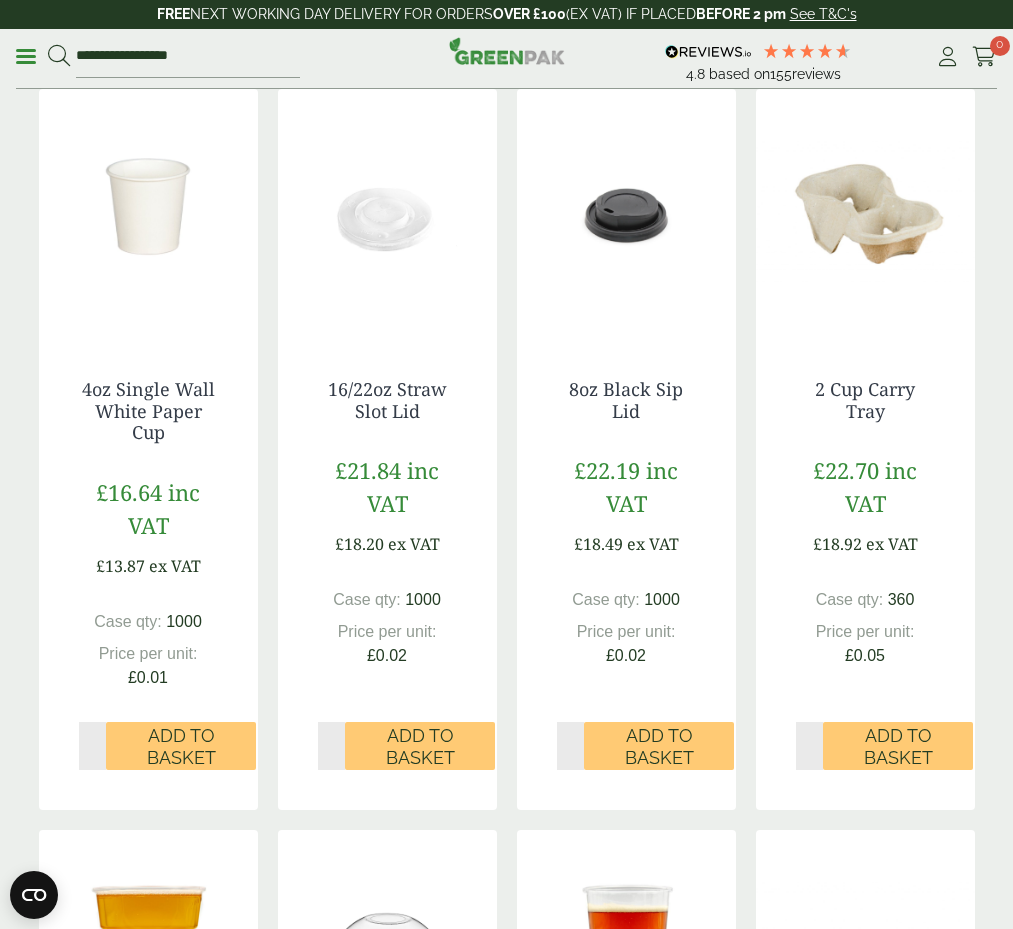 scroll, scrollTop: 1115, scrollLeft: 0, axis: vertical 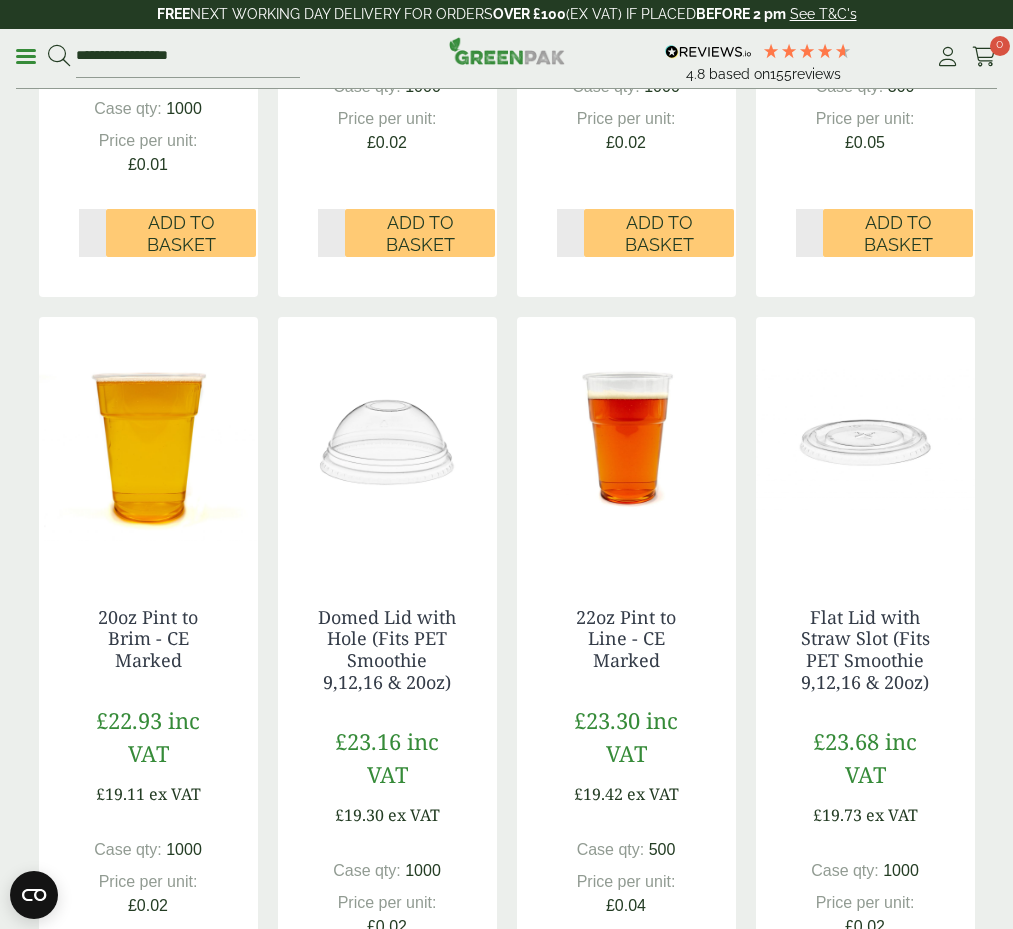 click on "Flat Lid with Straw Slot (Fits PET Smoothie 9,12,16 & 20oz)
£23.68
inc VAT
£19.73
ex VAT
Case qty:
1000
Price per unit:
£0.02
Qty * Add to Basket" at bounding box center [865, 813] 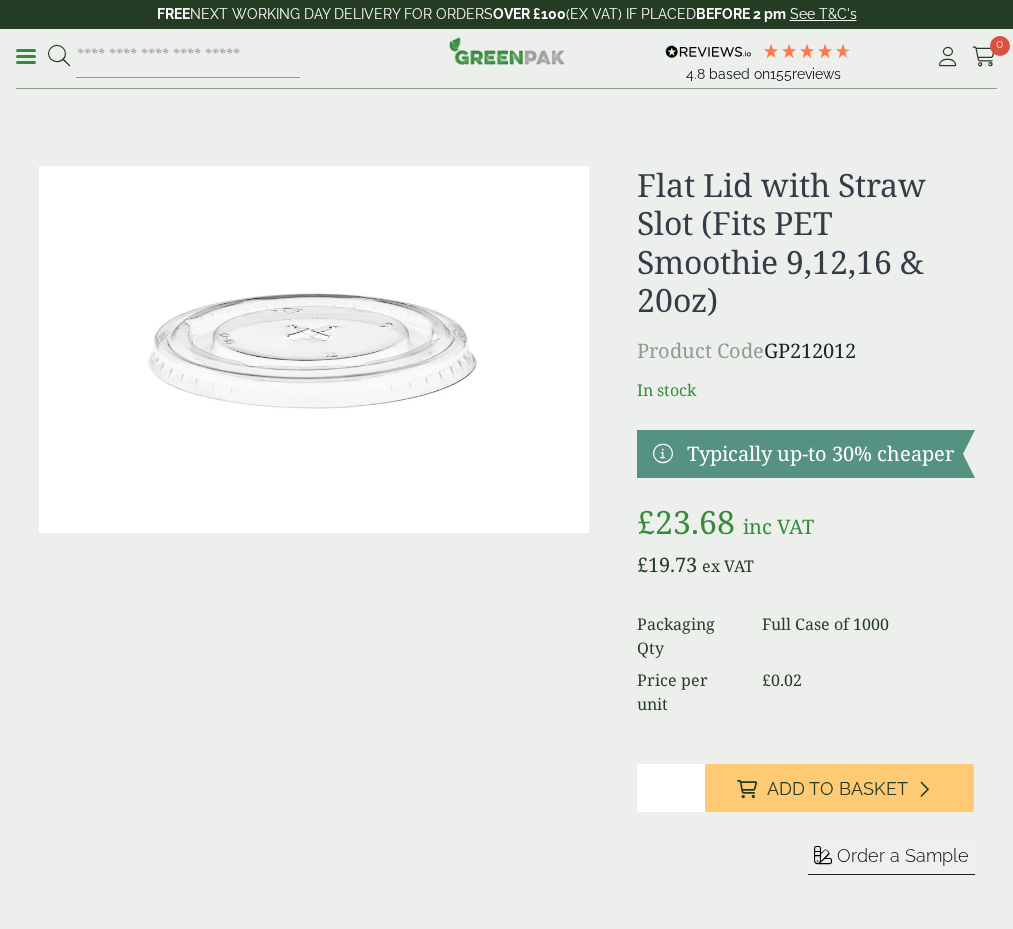 scroll, scrollTop: 0, scrollLeft: 0, axis: both 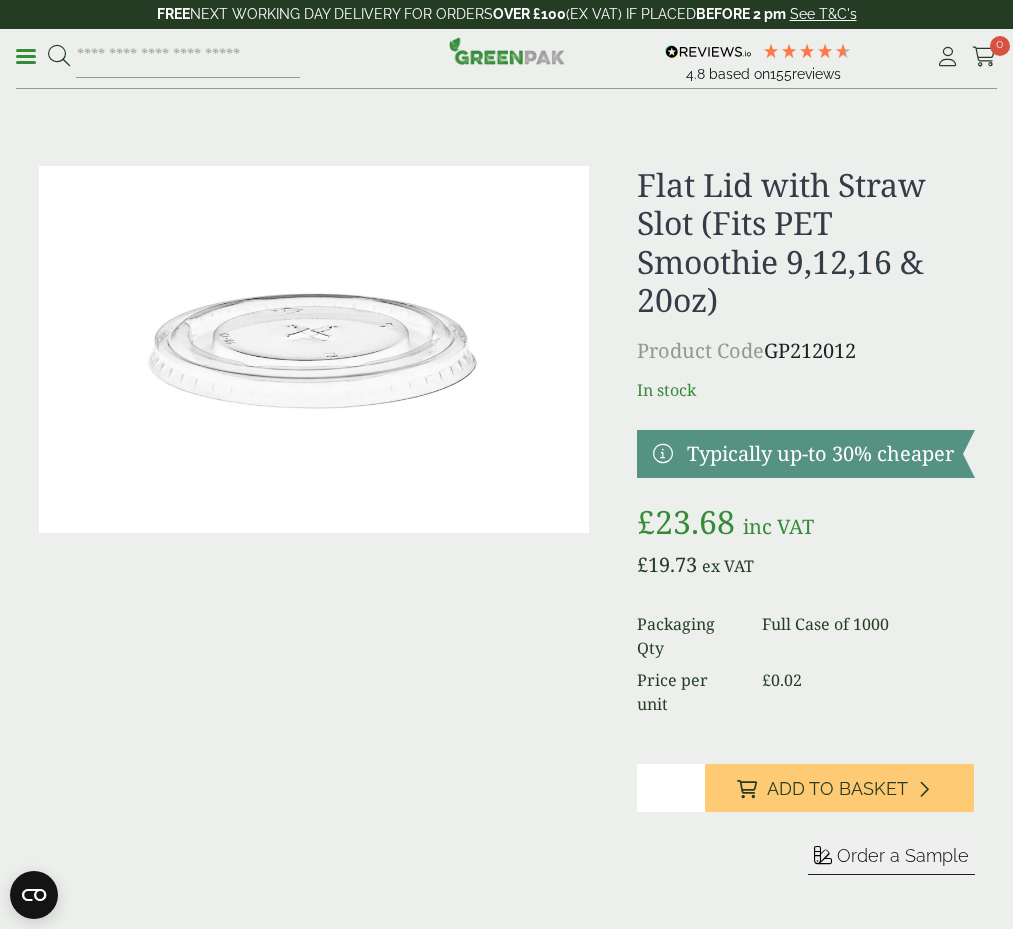 click on "*" at bounding box center [670, 788] 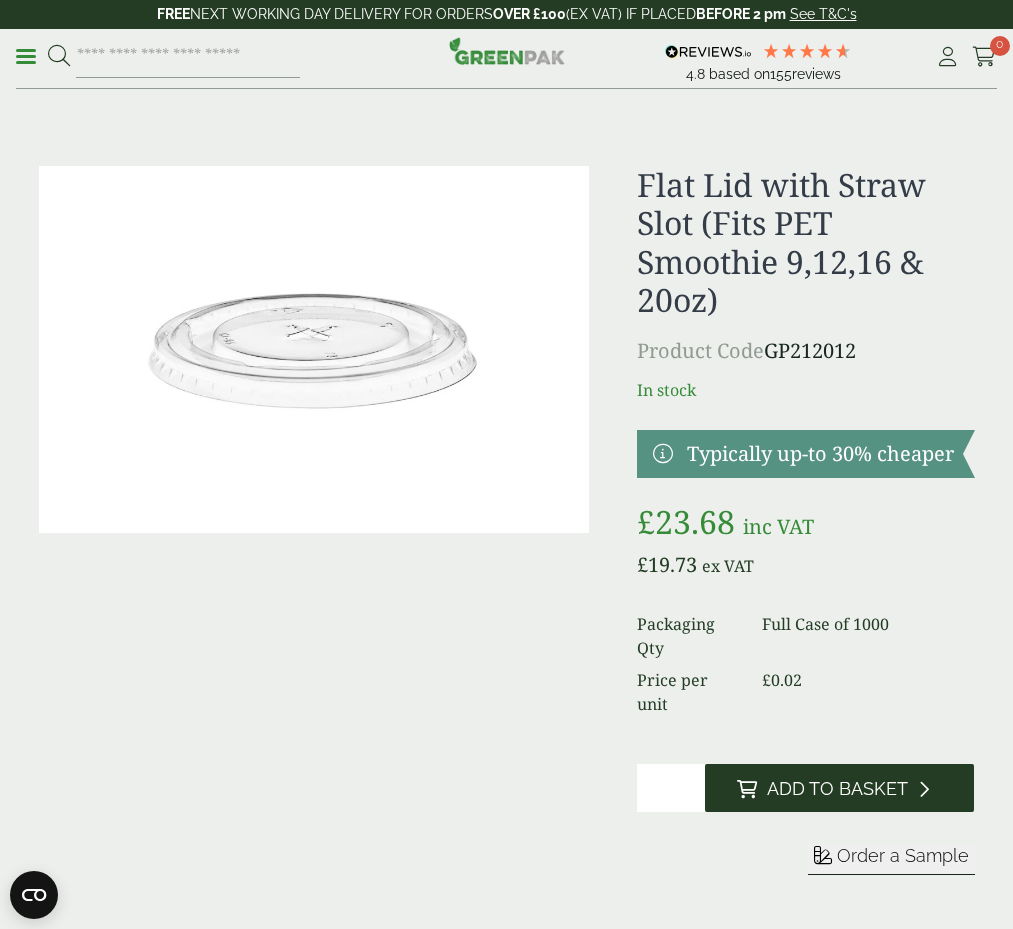 click on "Add to Basket" at bounding box center [837, 789] 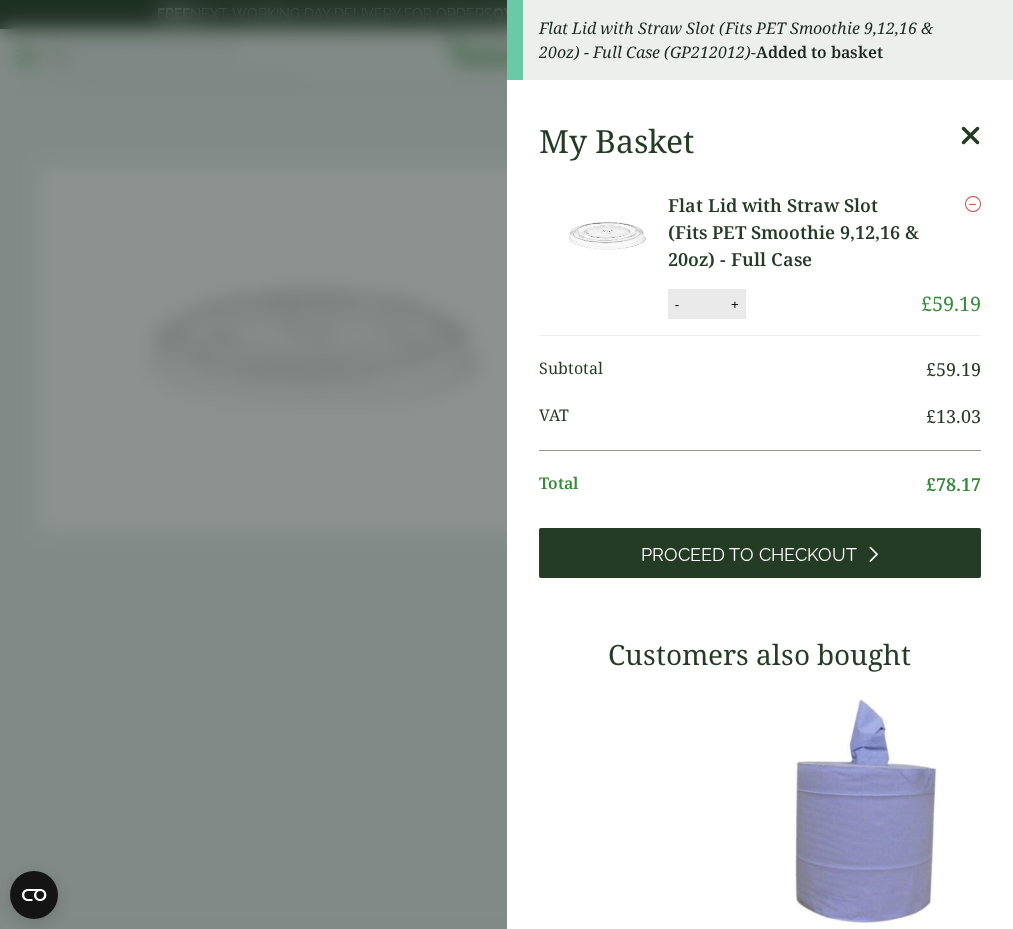 click on "Proceed to Checkout" at bounding box center (749, 555) 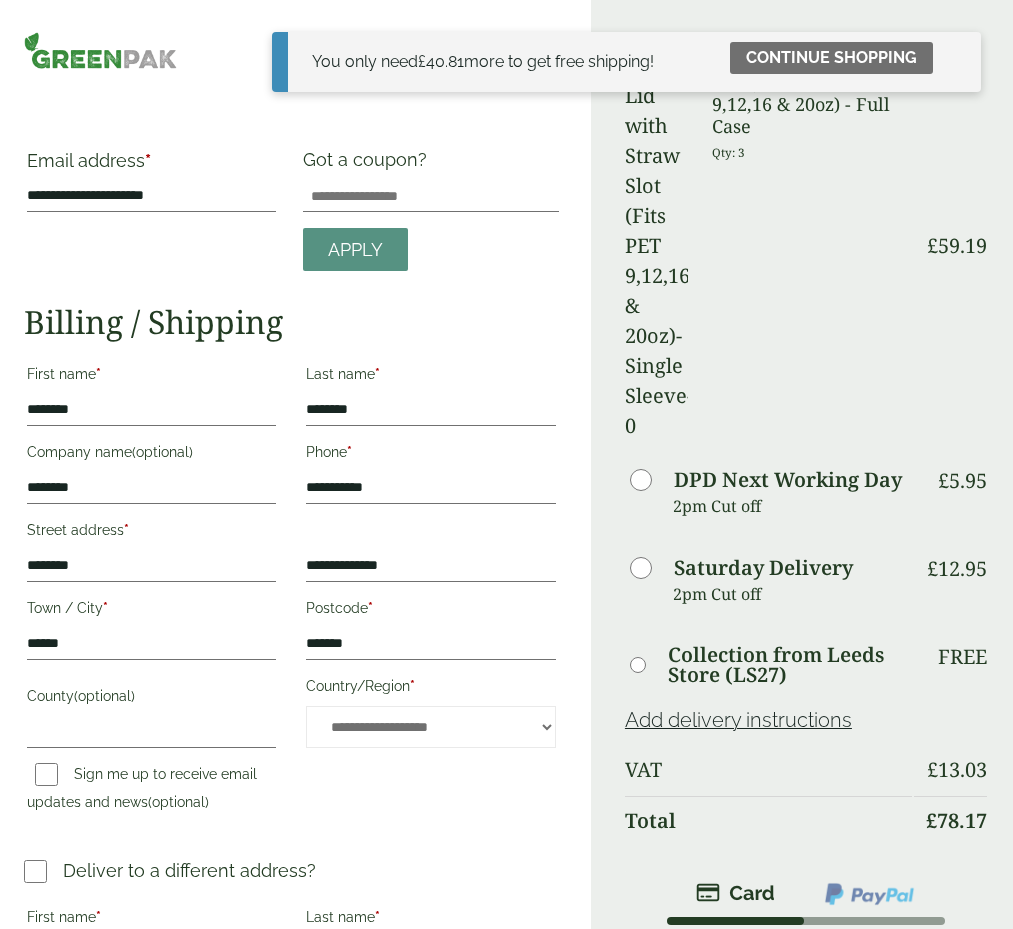scroll, scrollTop: 0, scrollLeft: 0, axis: both 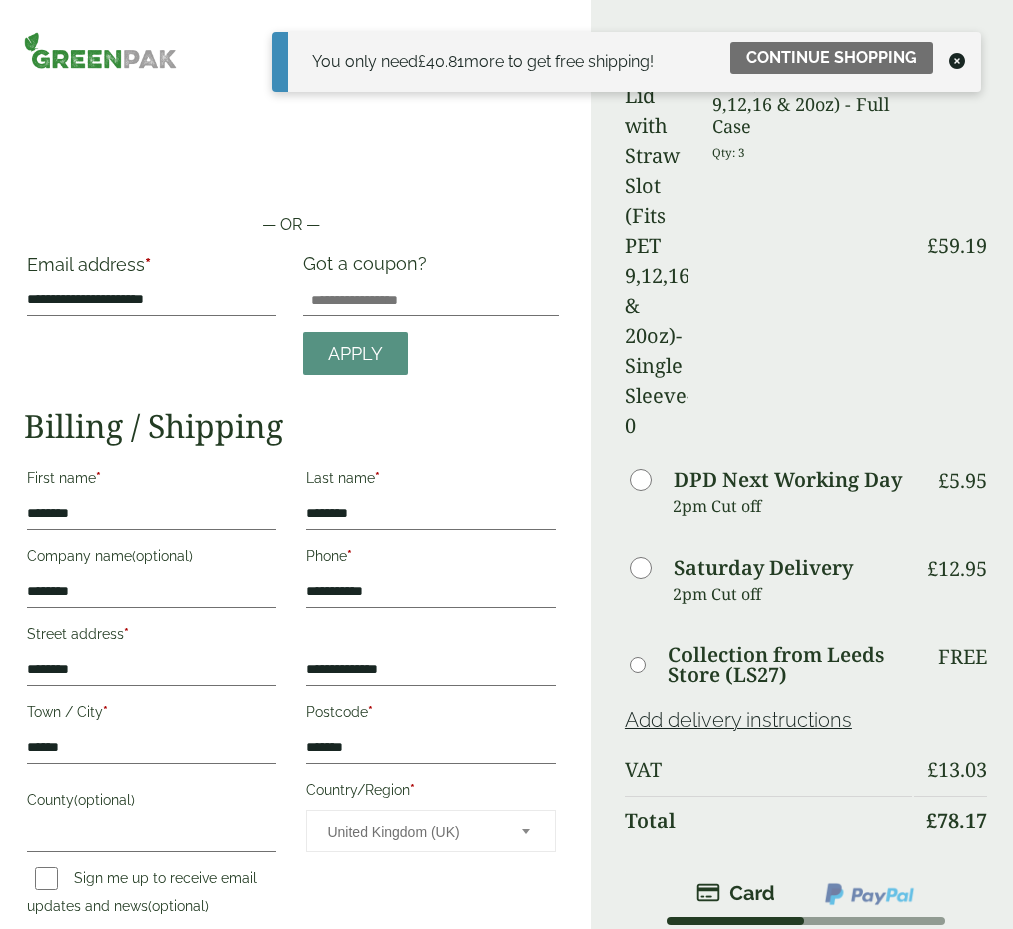 click at bounding box center [957, 61] 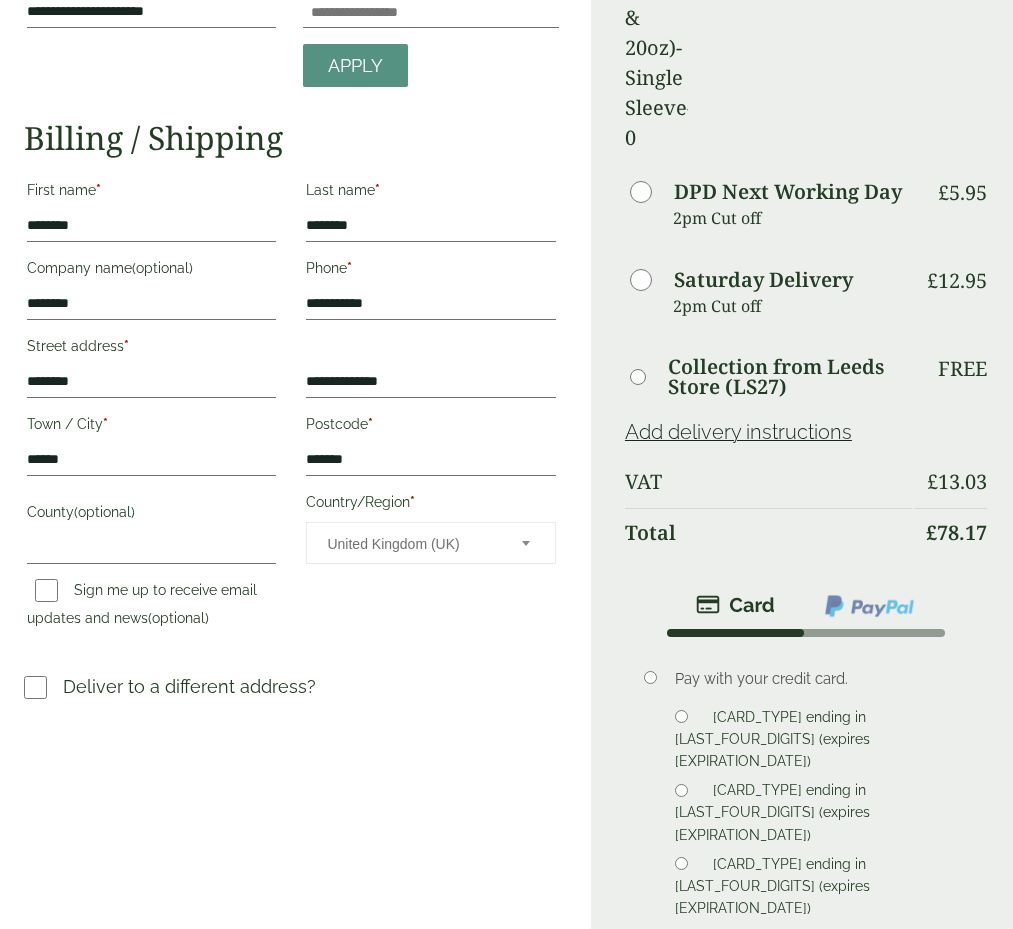 scroll, scrollTop: 327, scrollLeft: 0, axis: vertical 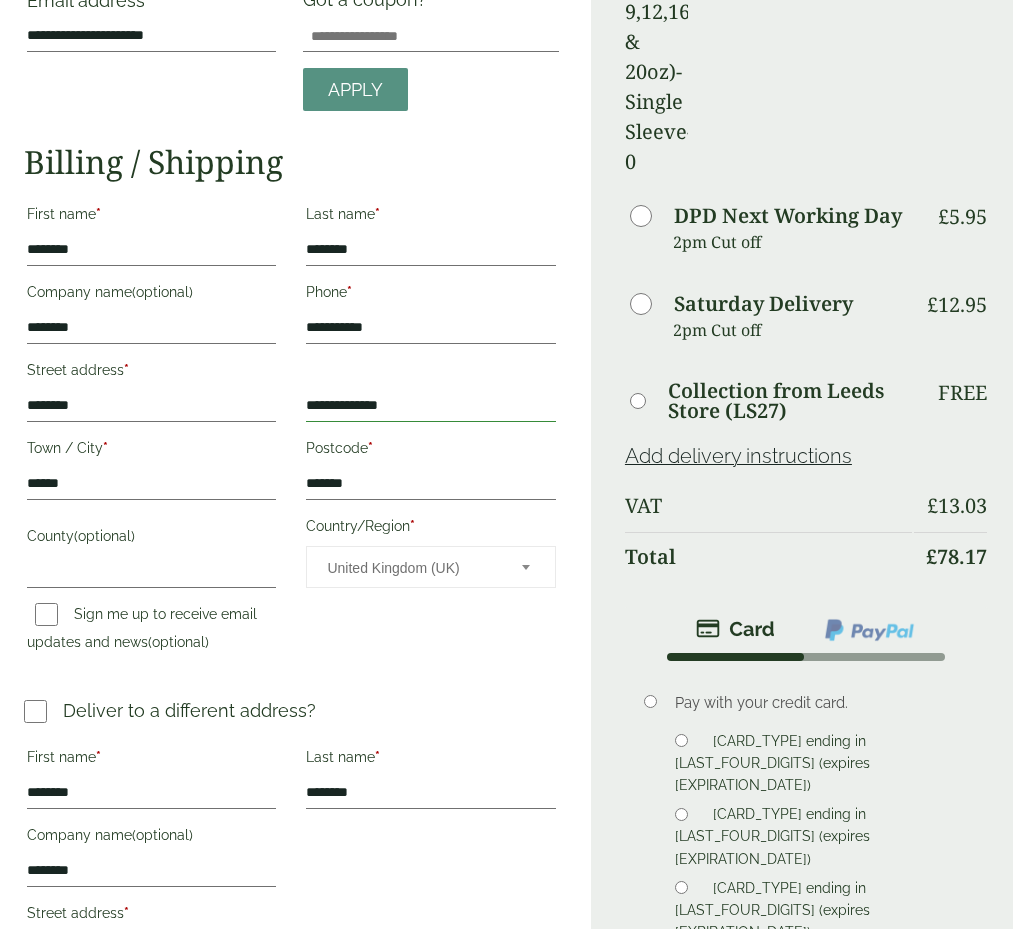 click on "**********" at bounding box center [430, 406] 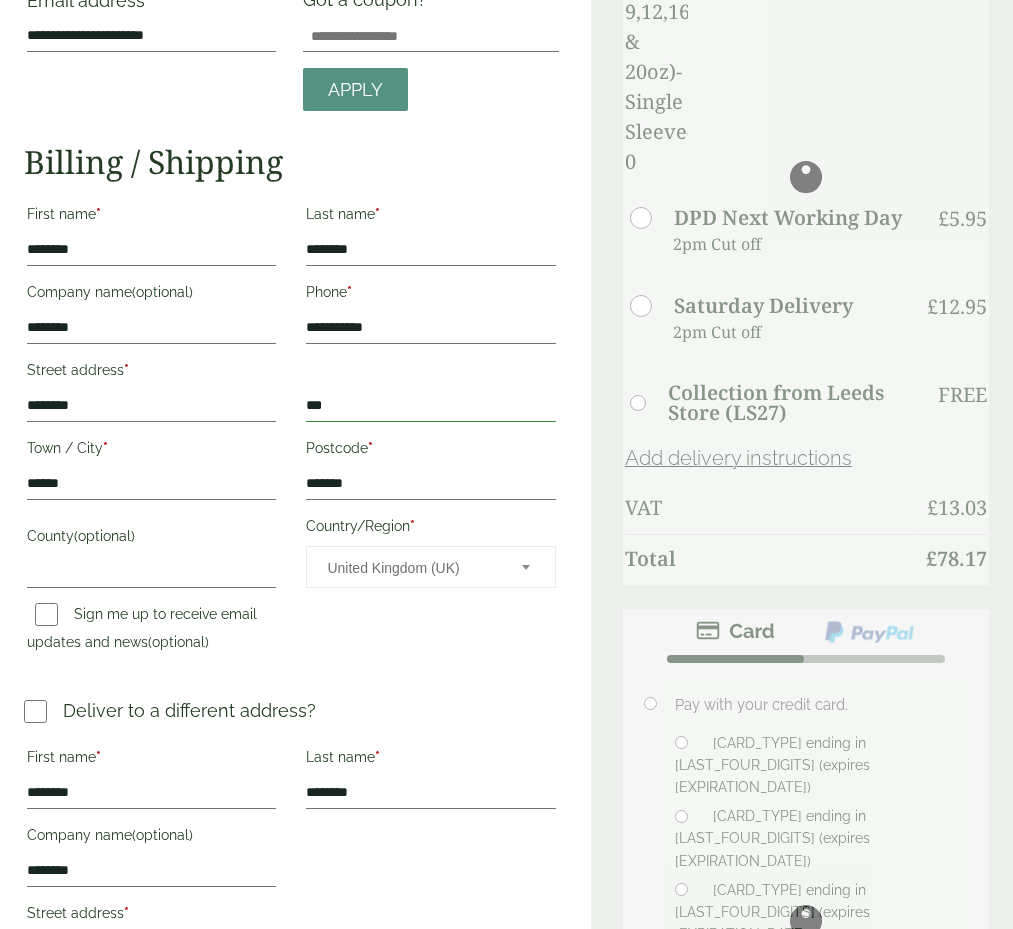 type on "**********" 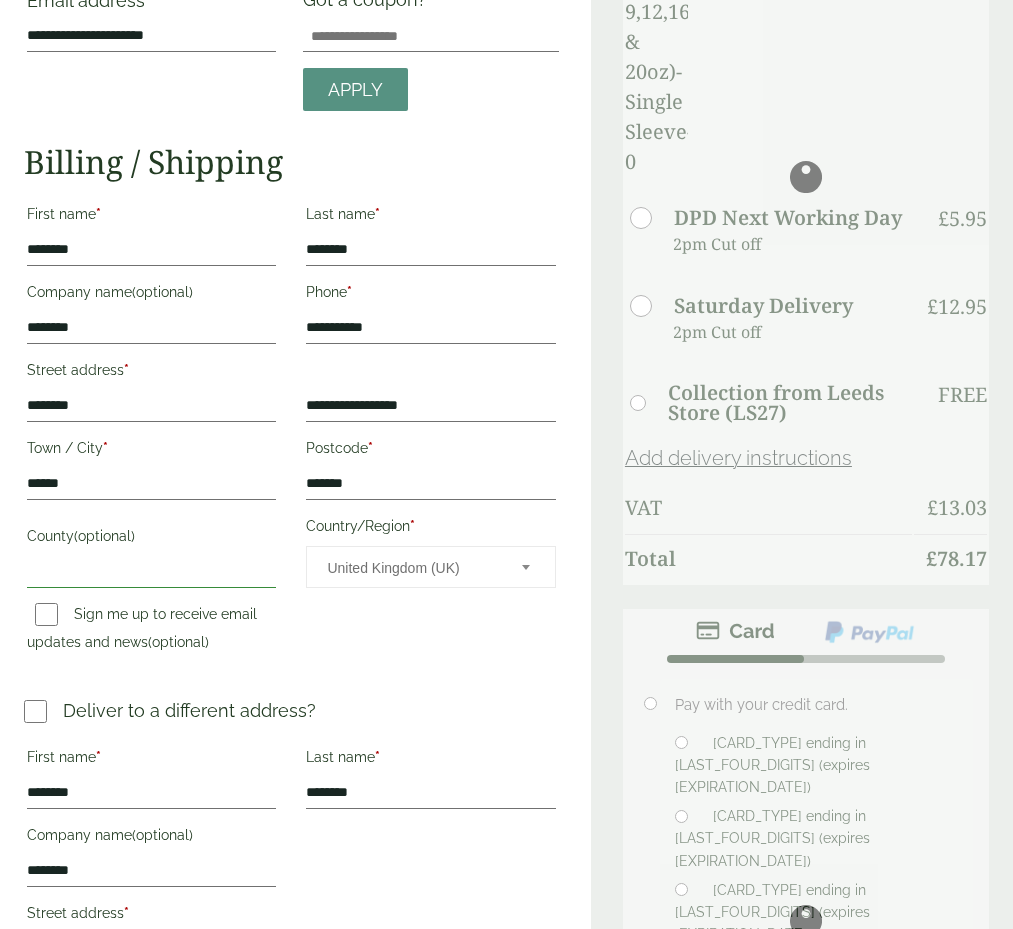 type on "**********" 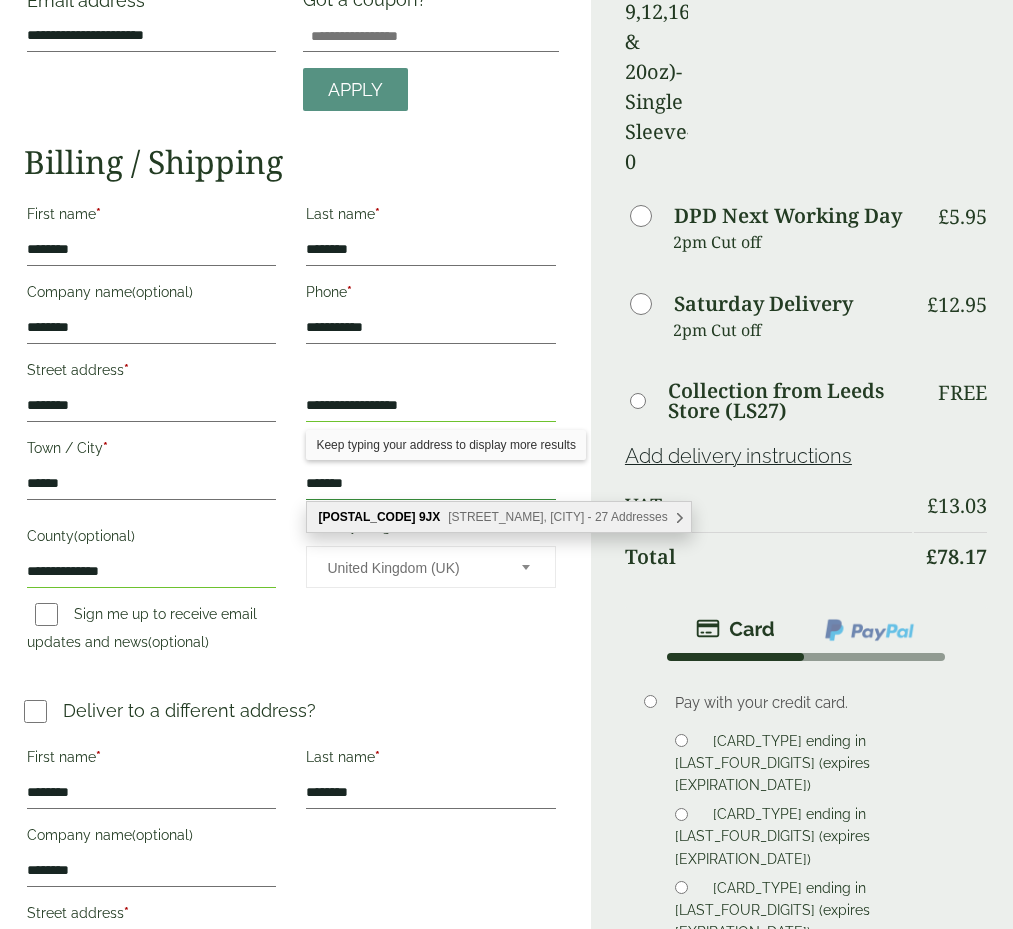 type on "*******" 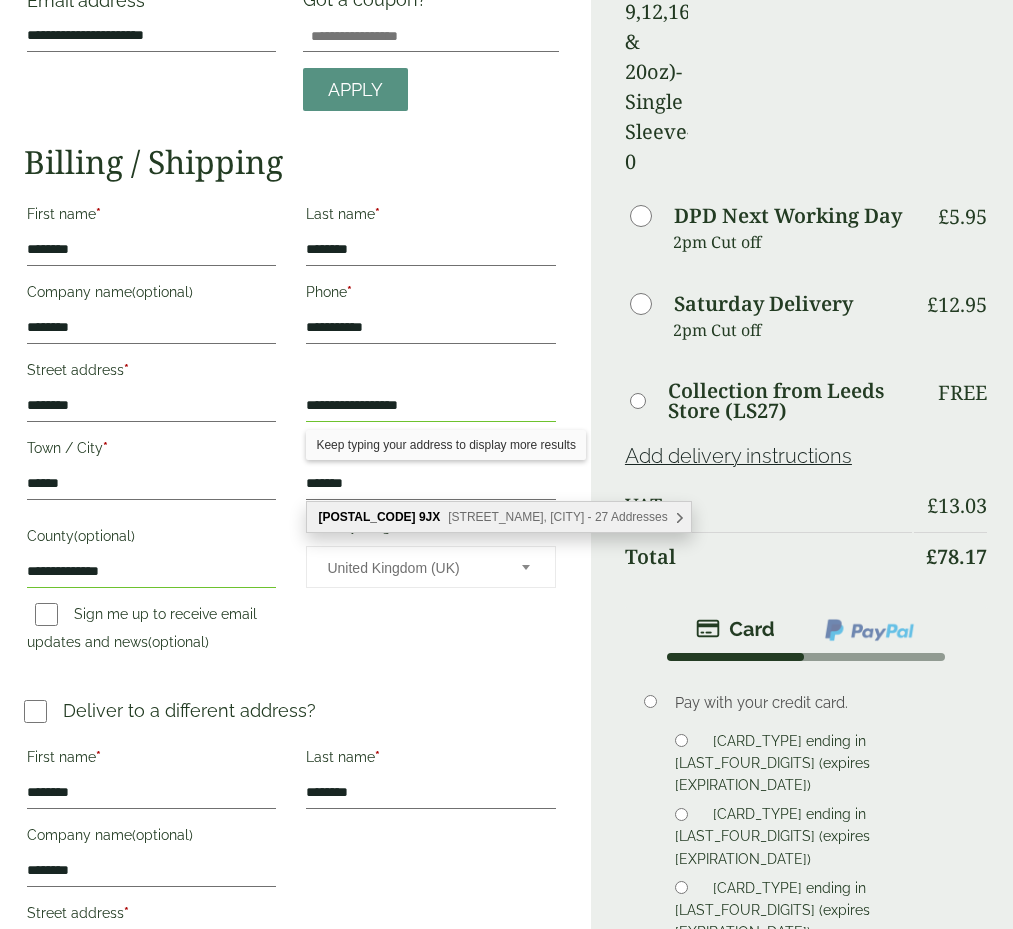click on "Rochester Place, London - 27 Addresses" at bounding box center (557, 517) 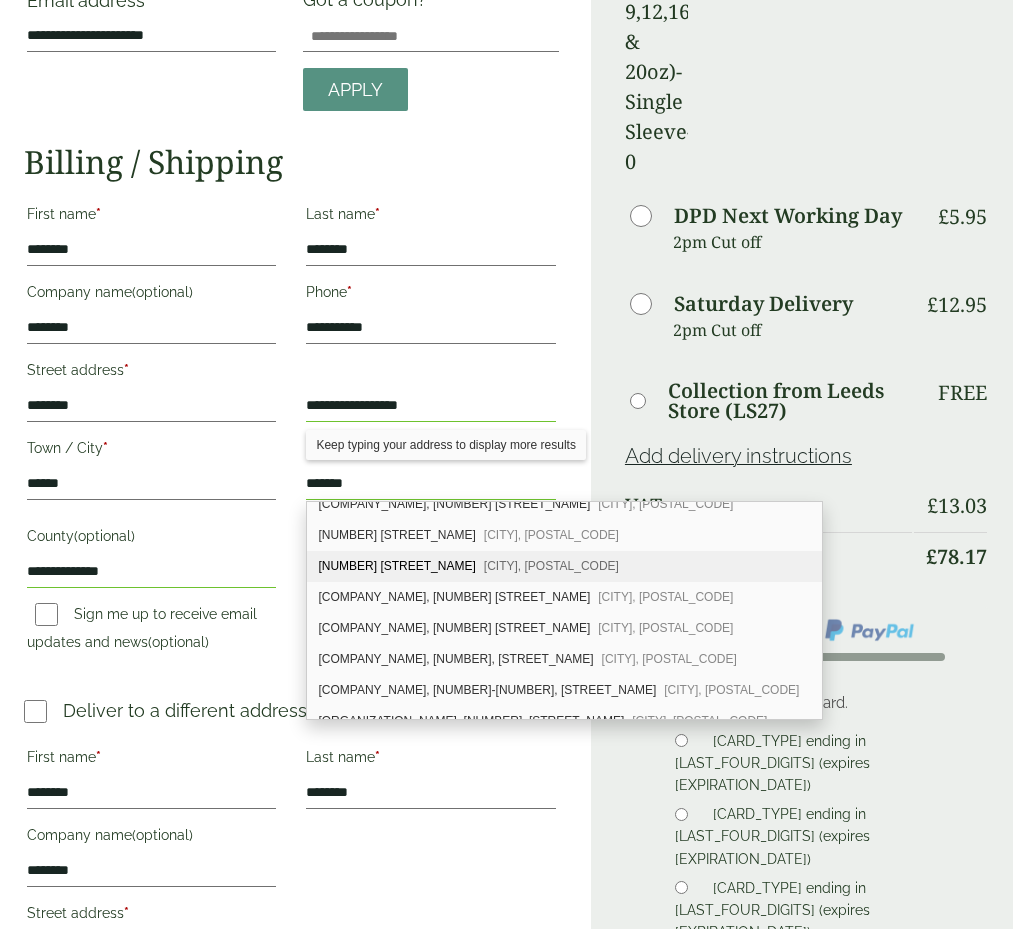 scroll, scrollTop: 526, scrollLeft: 0, axis: vertical 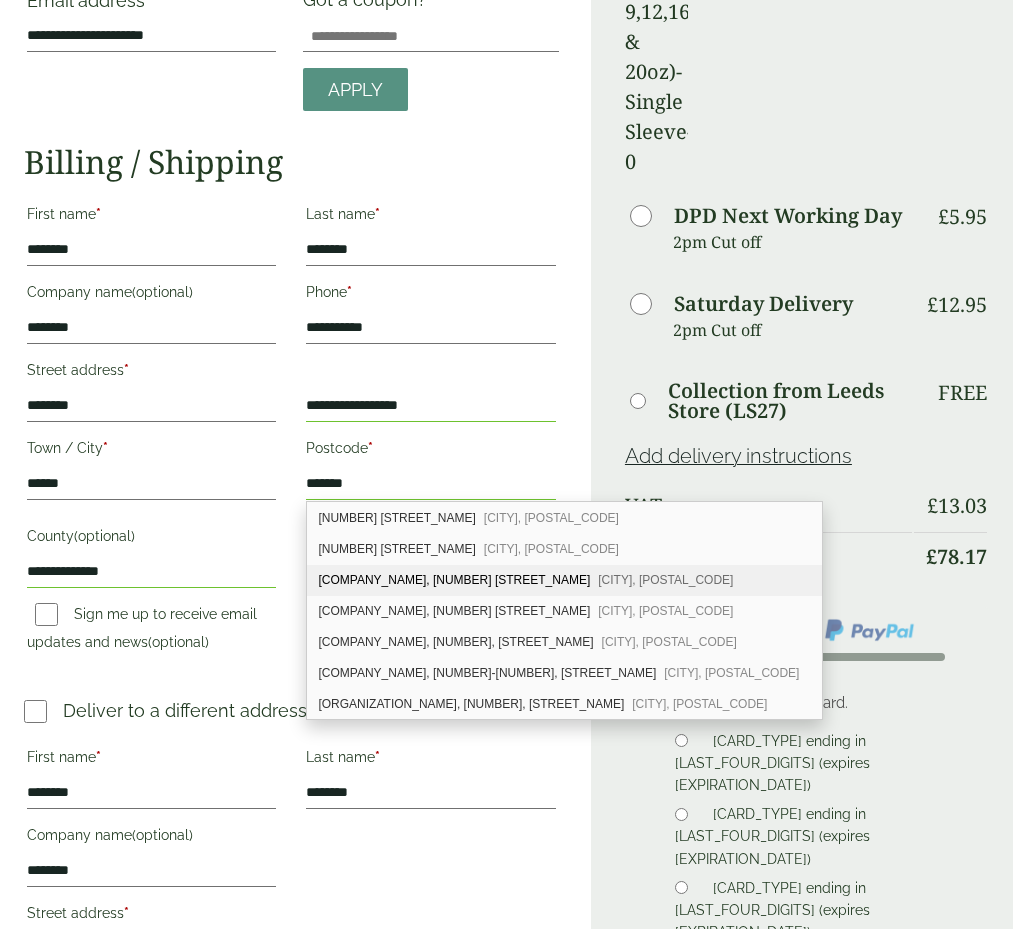 click on "Management & Production Ltd, 72 Rochester Place London, NW1 9JX" at bounding box center [564, 580] 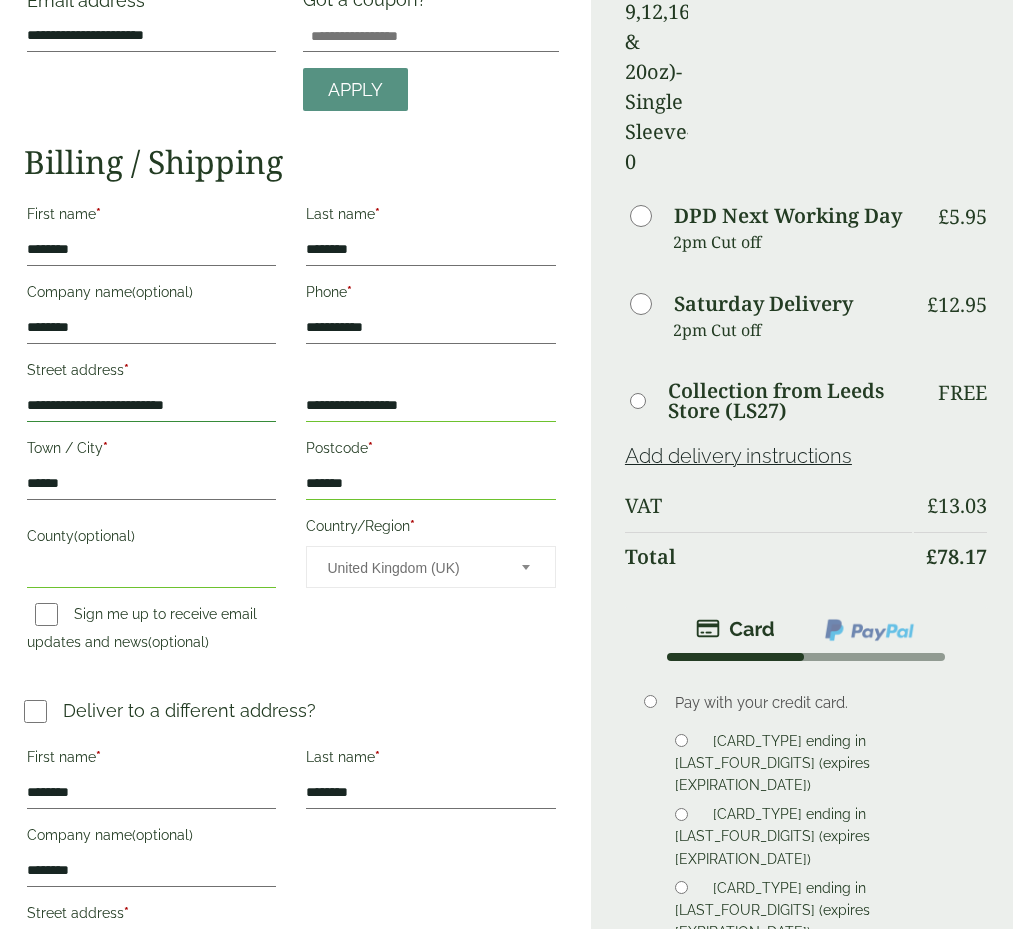 click on "**********" at bounding box center [151, 406] 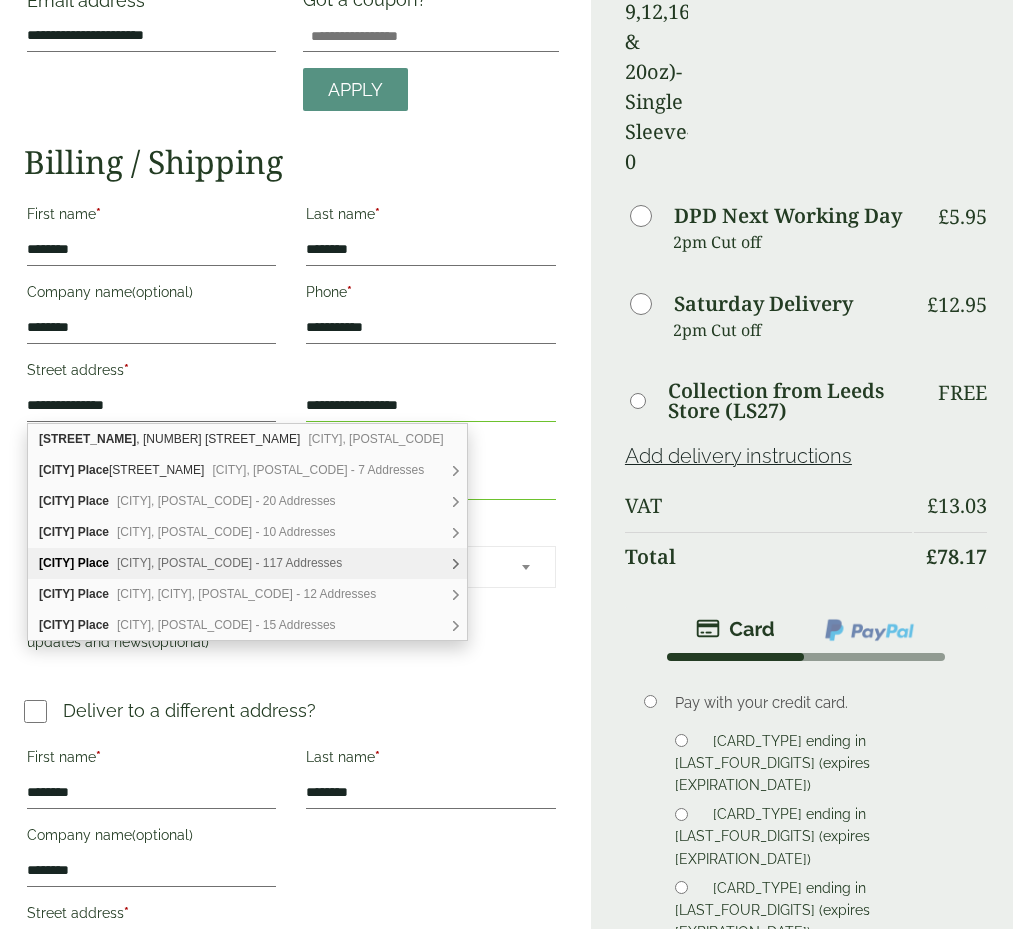 click on "**********" at bounding box center [291, 564] 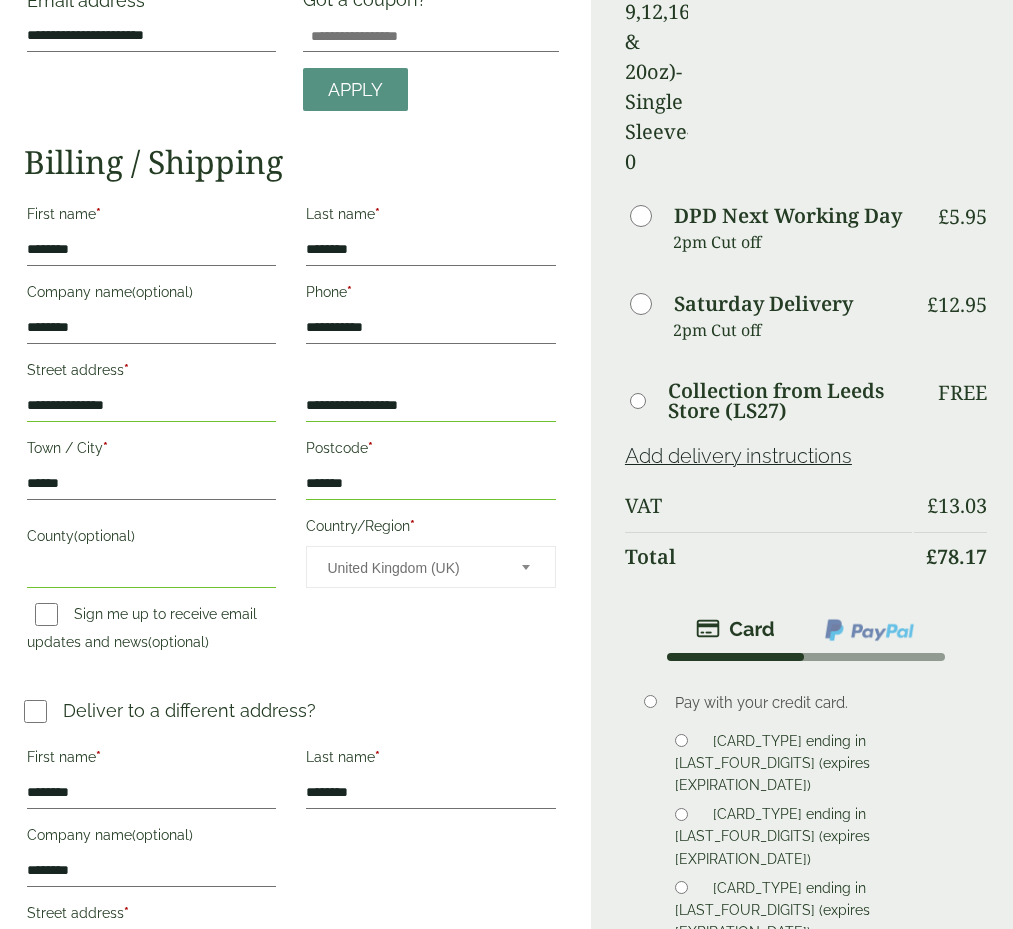 drag, startPoint x: 27, startPoint y: 406, endPoint x: 110, endPoint y: 423, distance: 84.723076 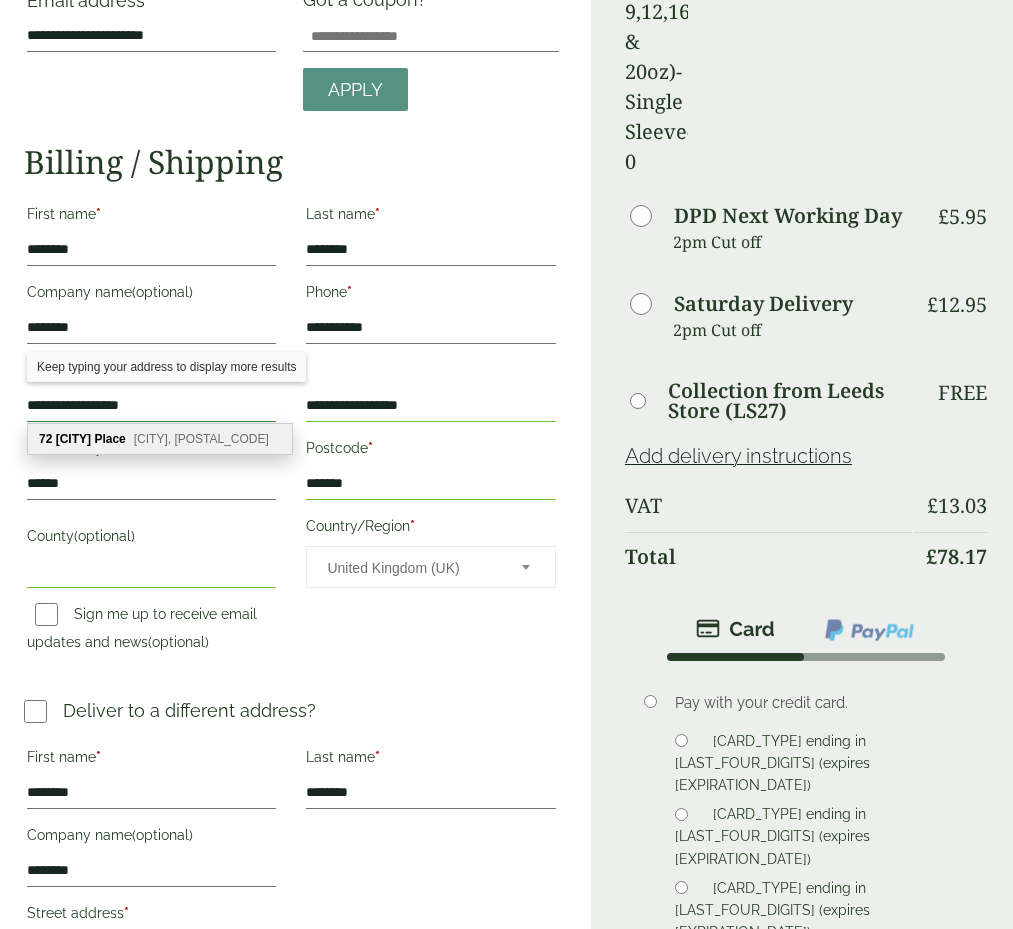 type on "**********" 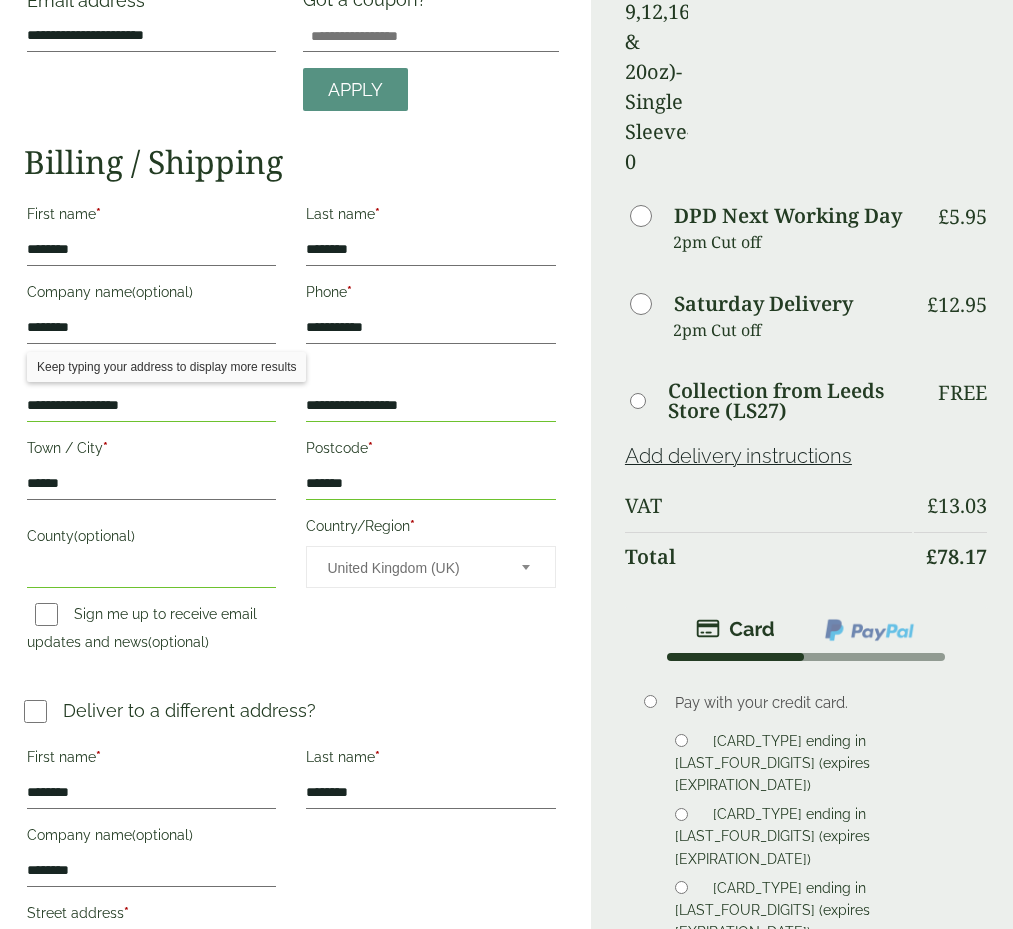 drag, startPoint x: 430, startPoint y: 402, endPoint x: 283, endPoint y: 397, distance: 147.085 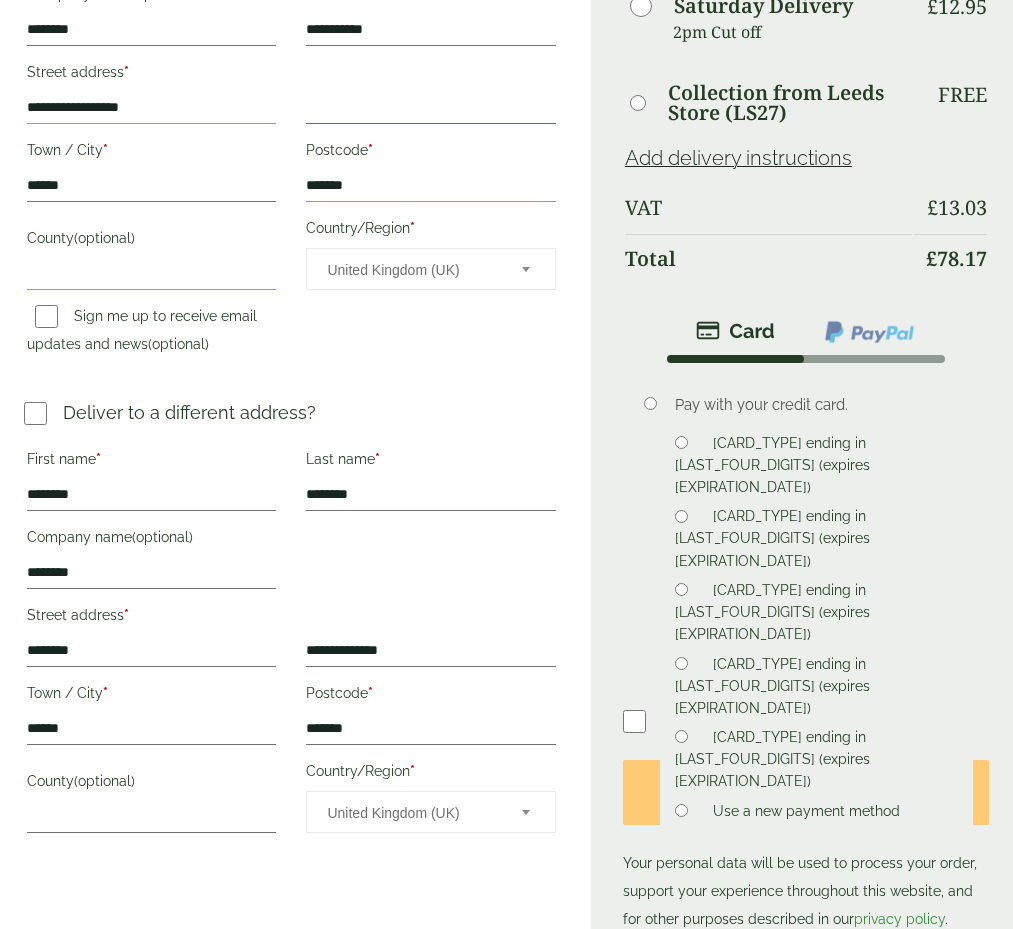 scroll, scrollTop: 610, scrollLeft: 0, axis: vertical 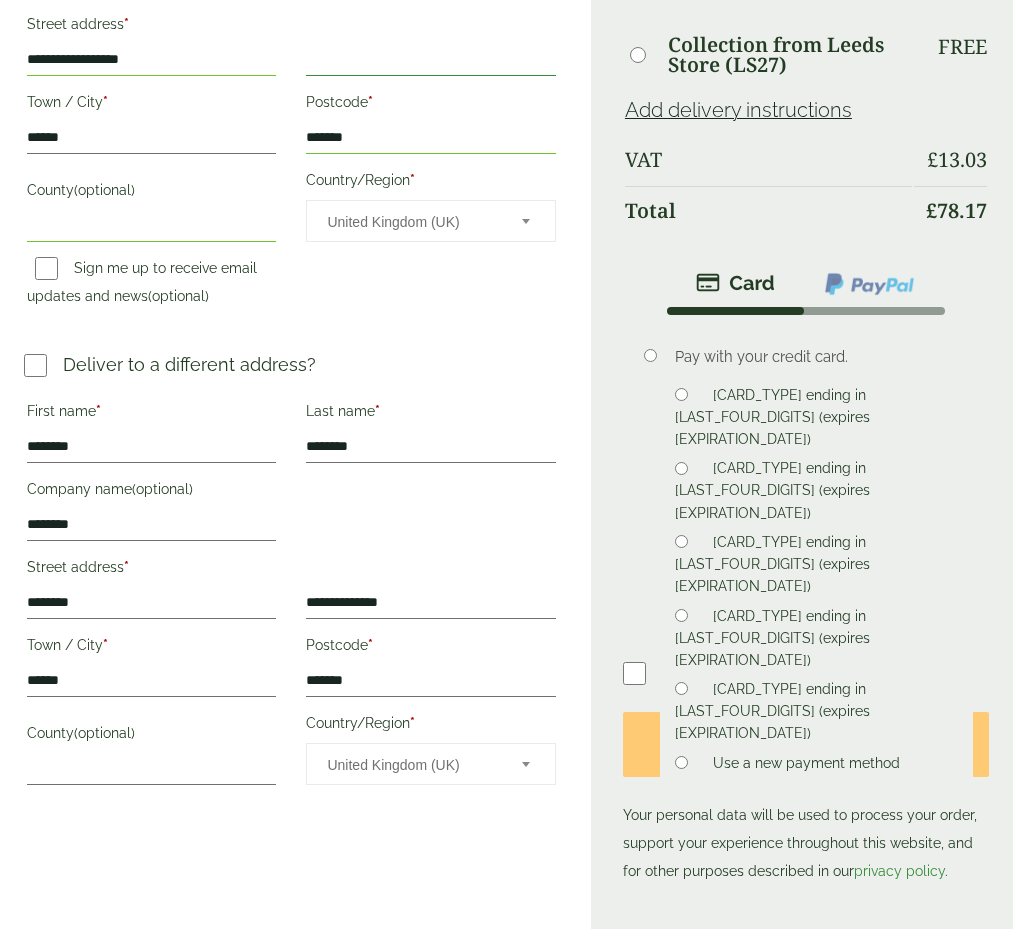 type 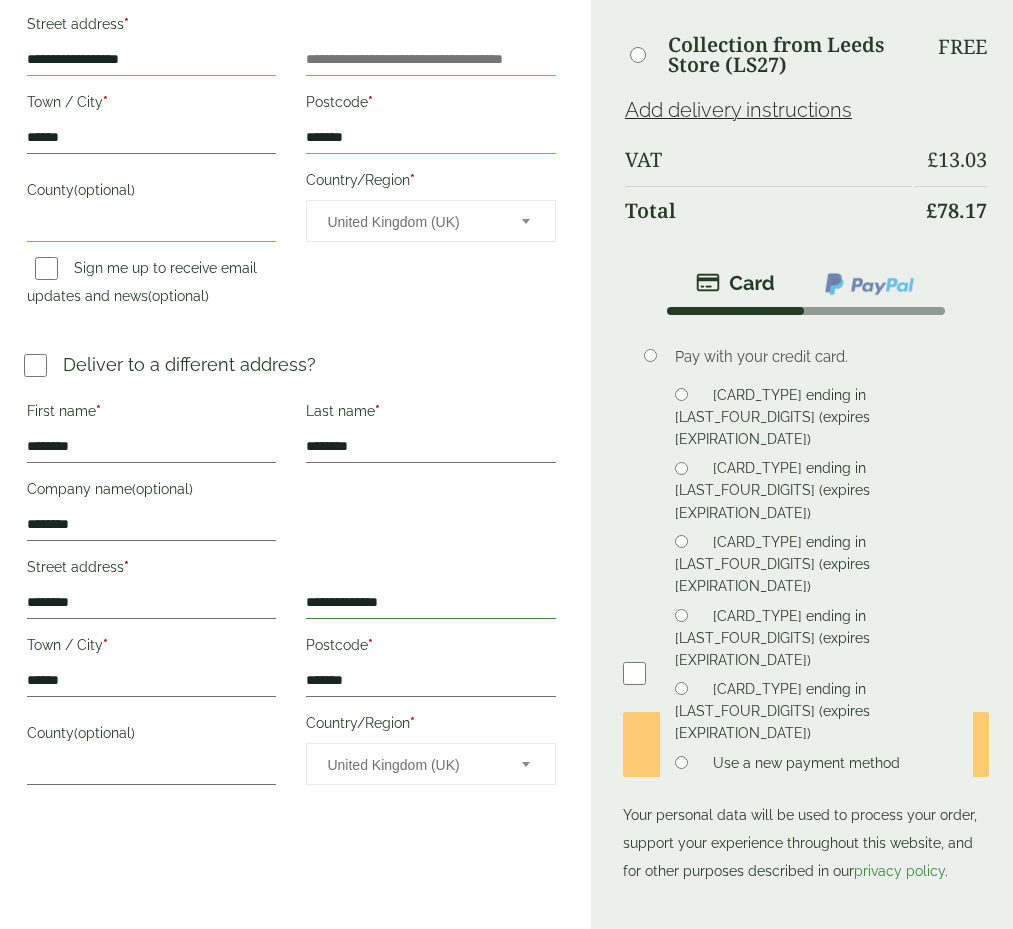 click on "**********" at bounding box center [430, 603] 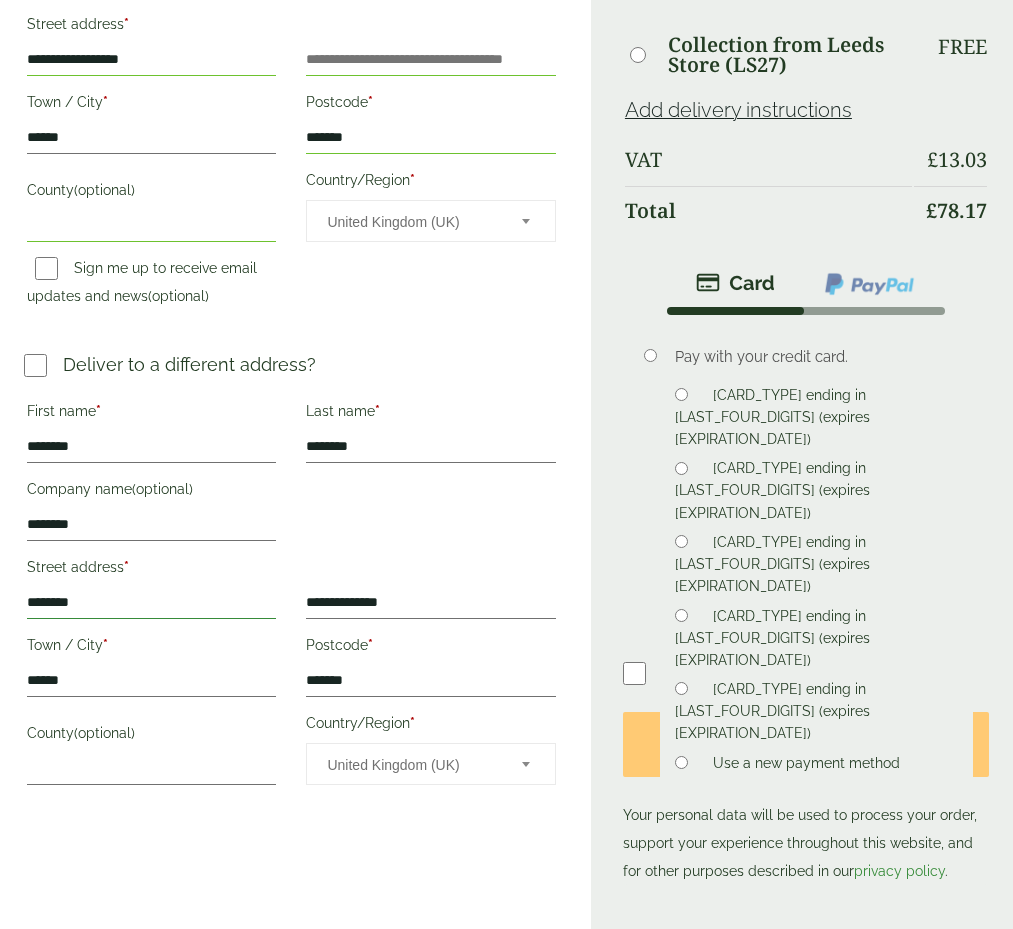 click on "********" at bounding box center [151, 603] 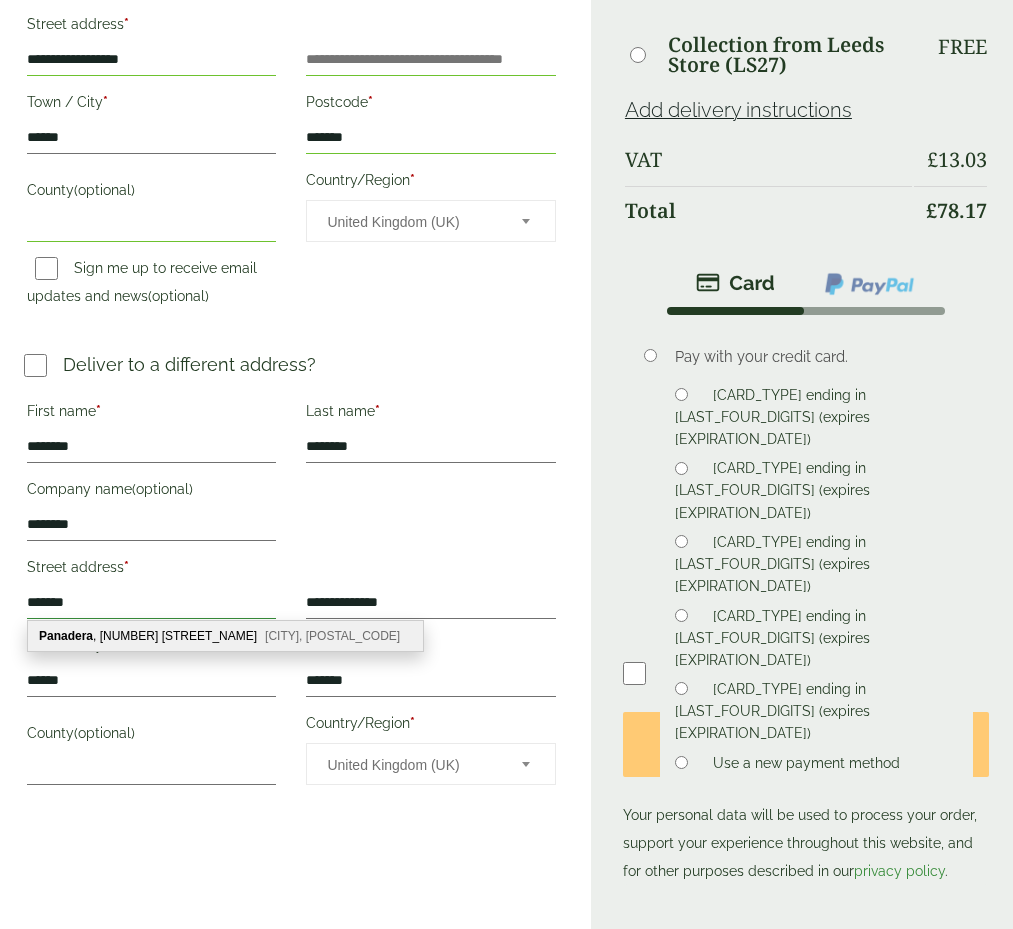 type on "********" 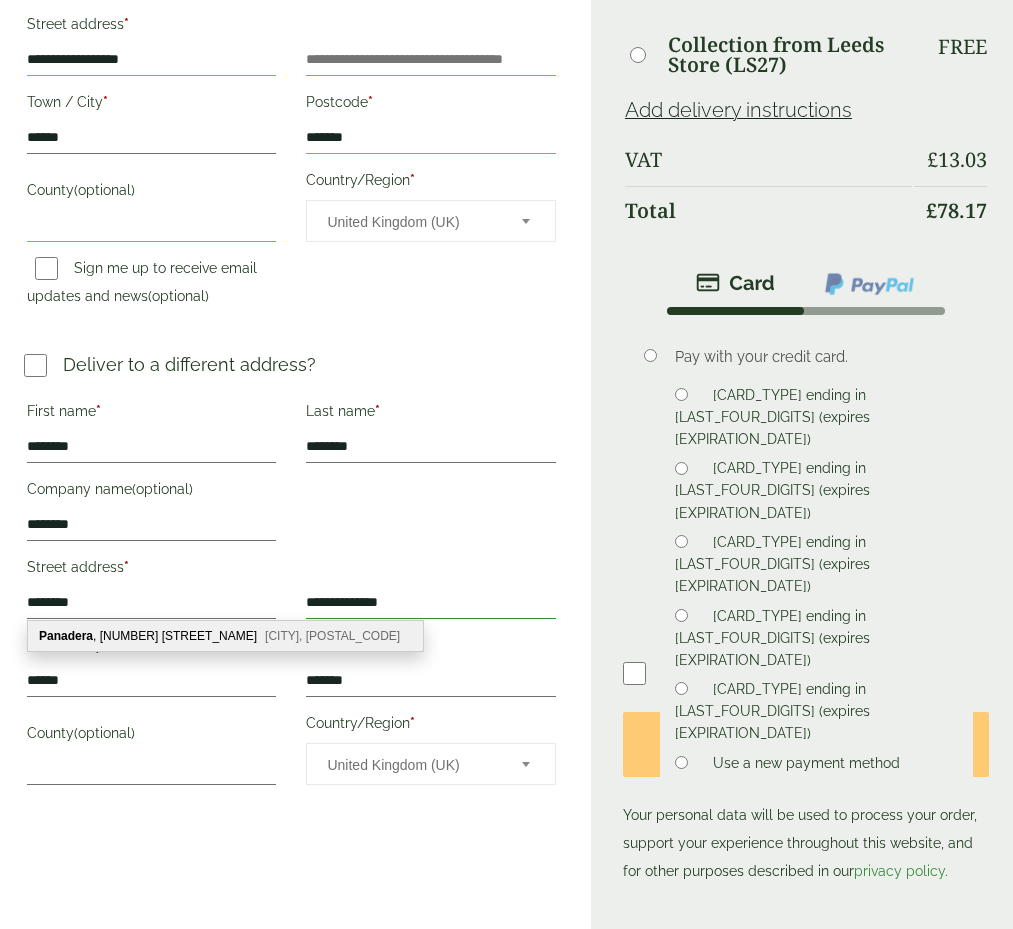 type on "*" 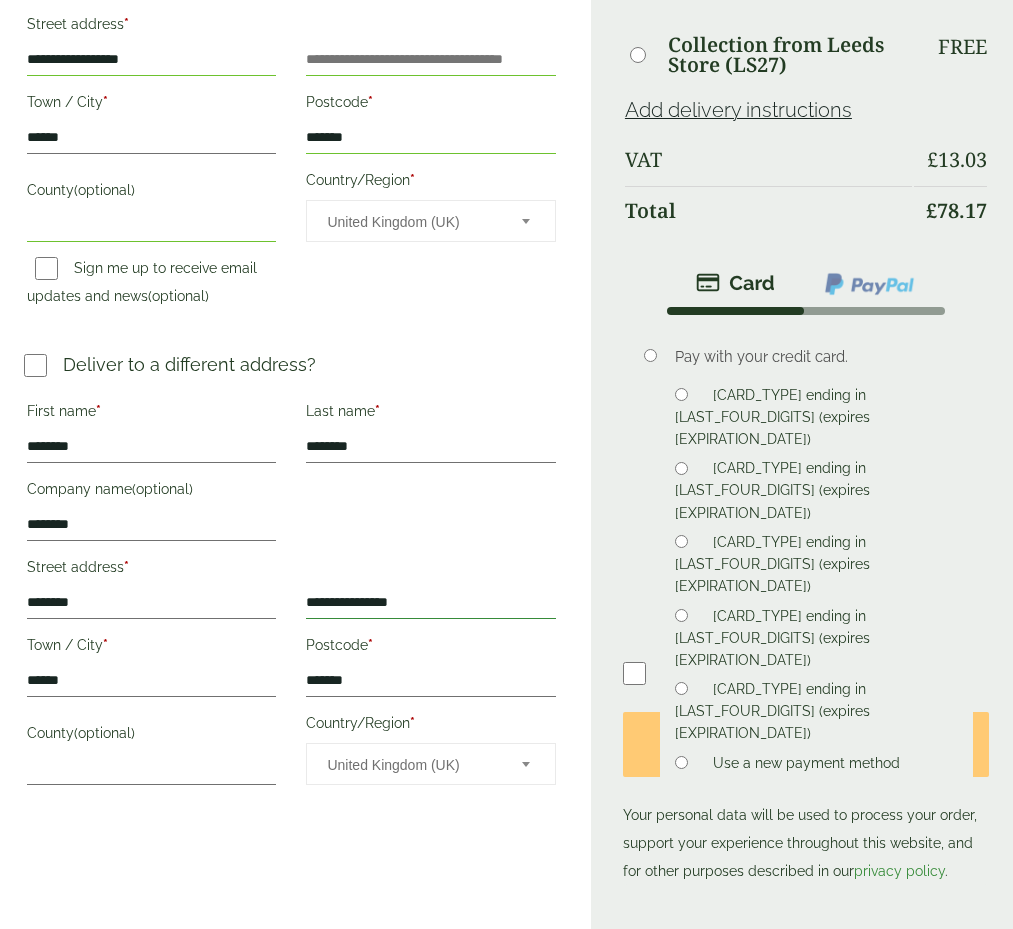 type on "**********" 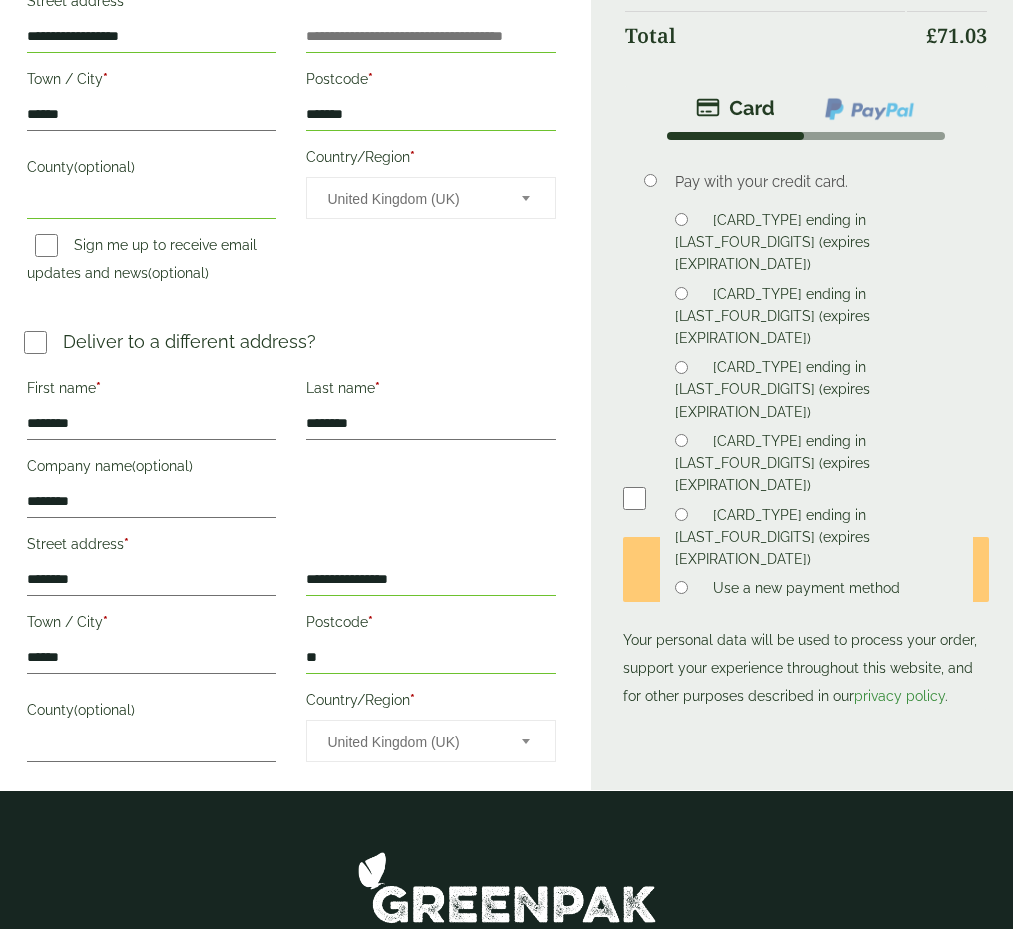 scroll, scrollTop: 635, scrollLeft: 0, axis: vertical 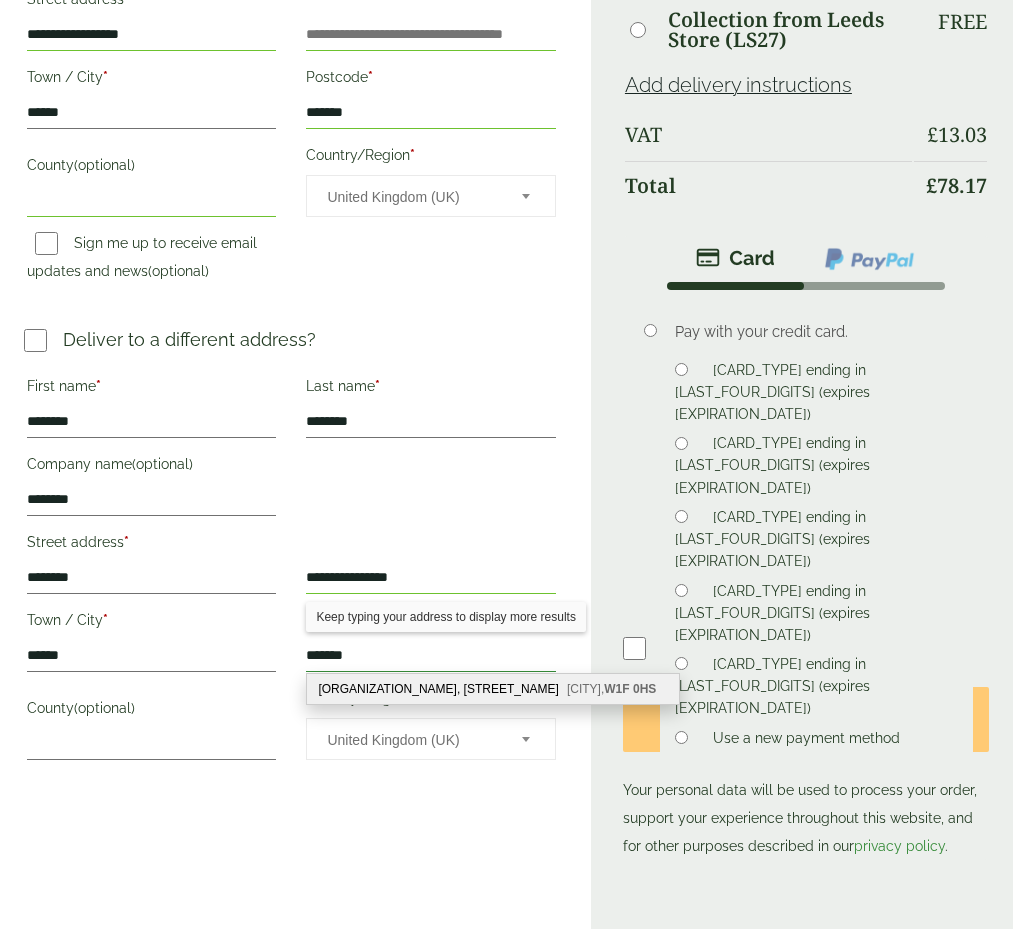 type on "*******" 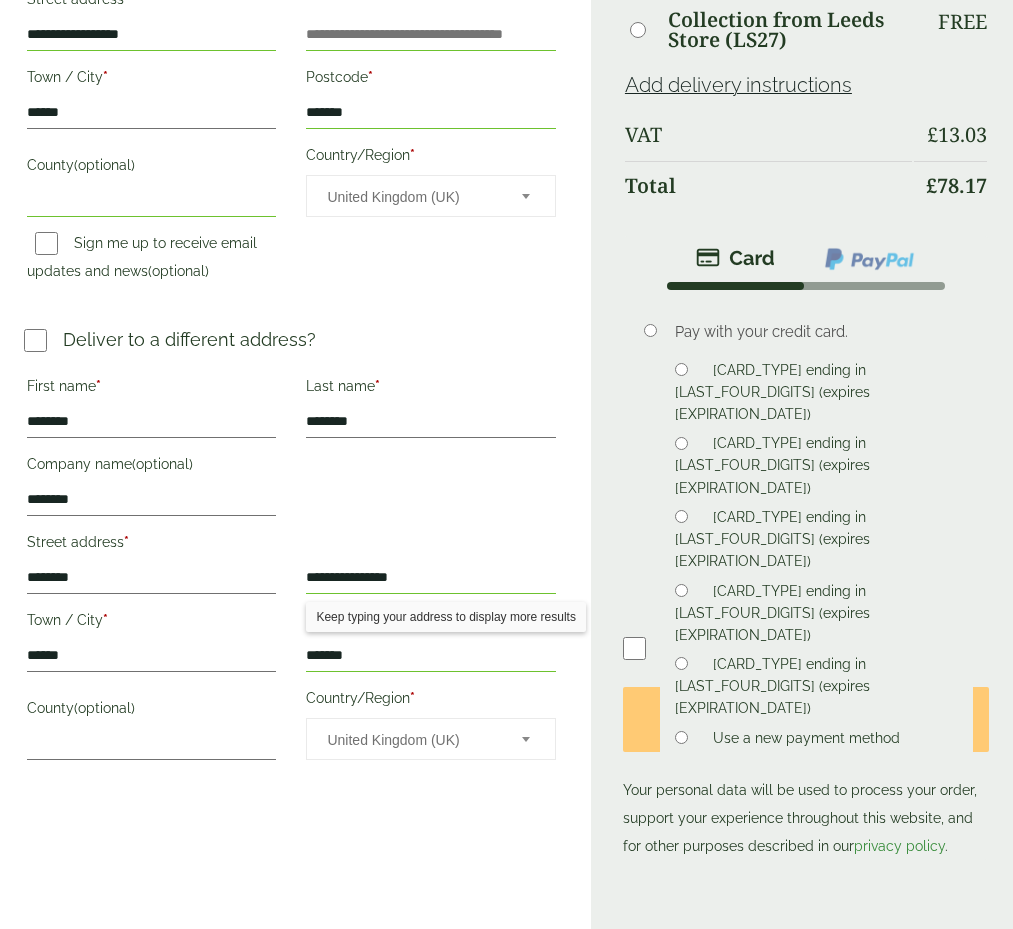 click on "First name  * ********
Last name  * ********
Company name  (optional) ********
* *" at bounding box center [291, 569] 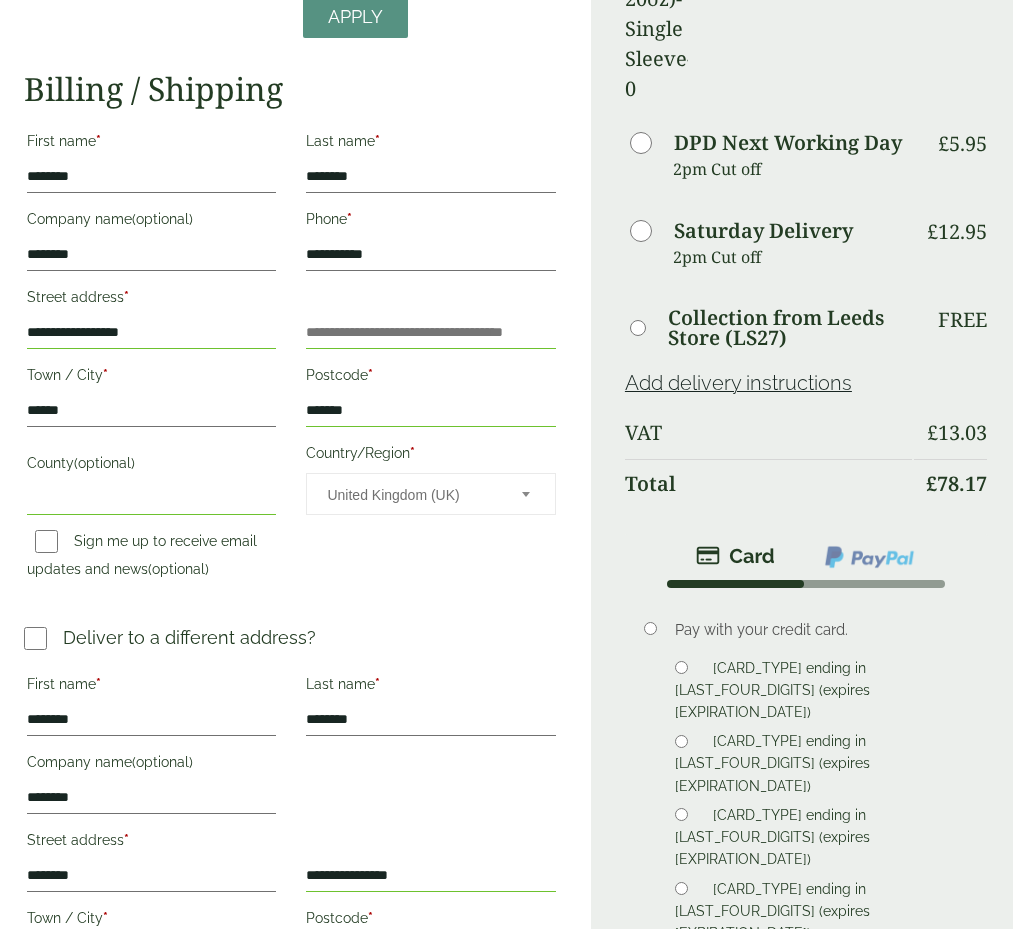 scroll, scrollTop: 343, scrollLeft: 0, axis: vertical 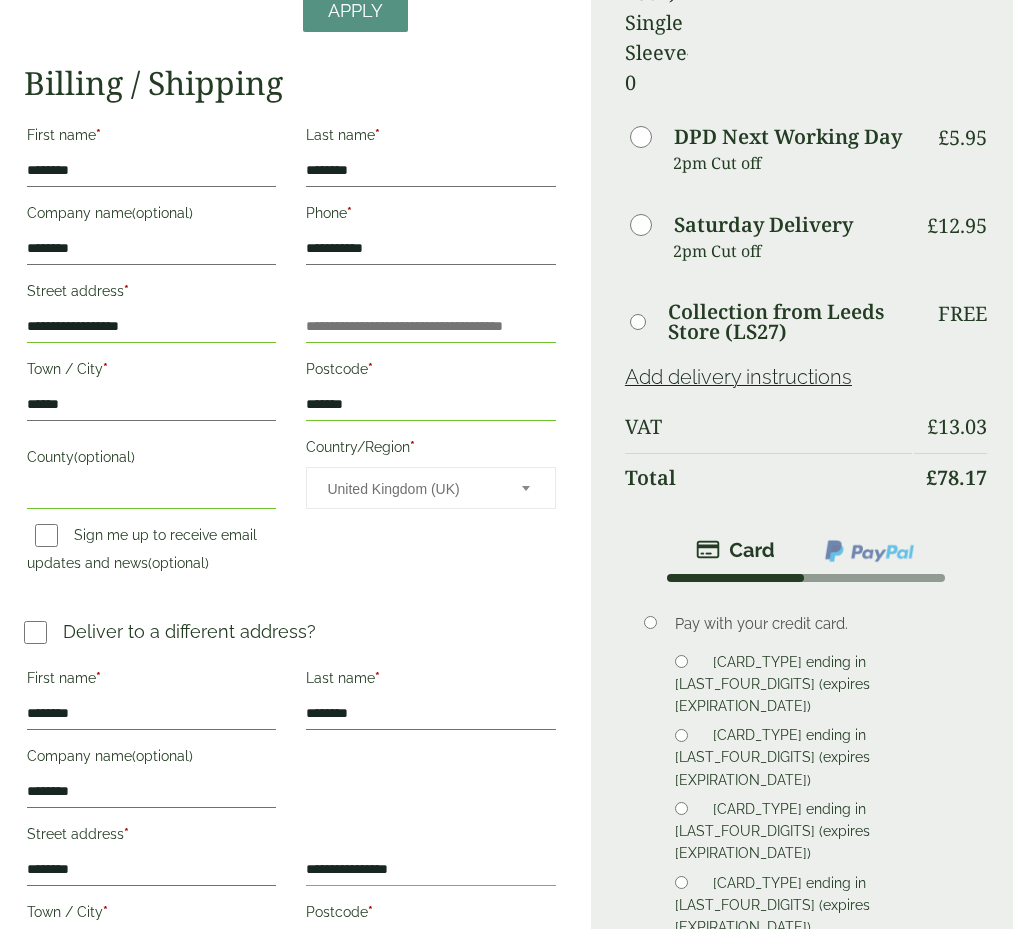 click on "Place order" at bounding box center [806, 1143] 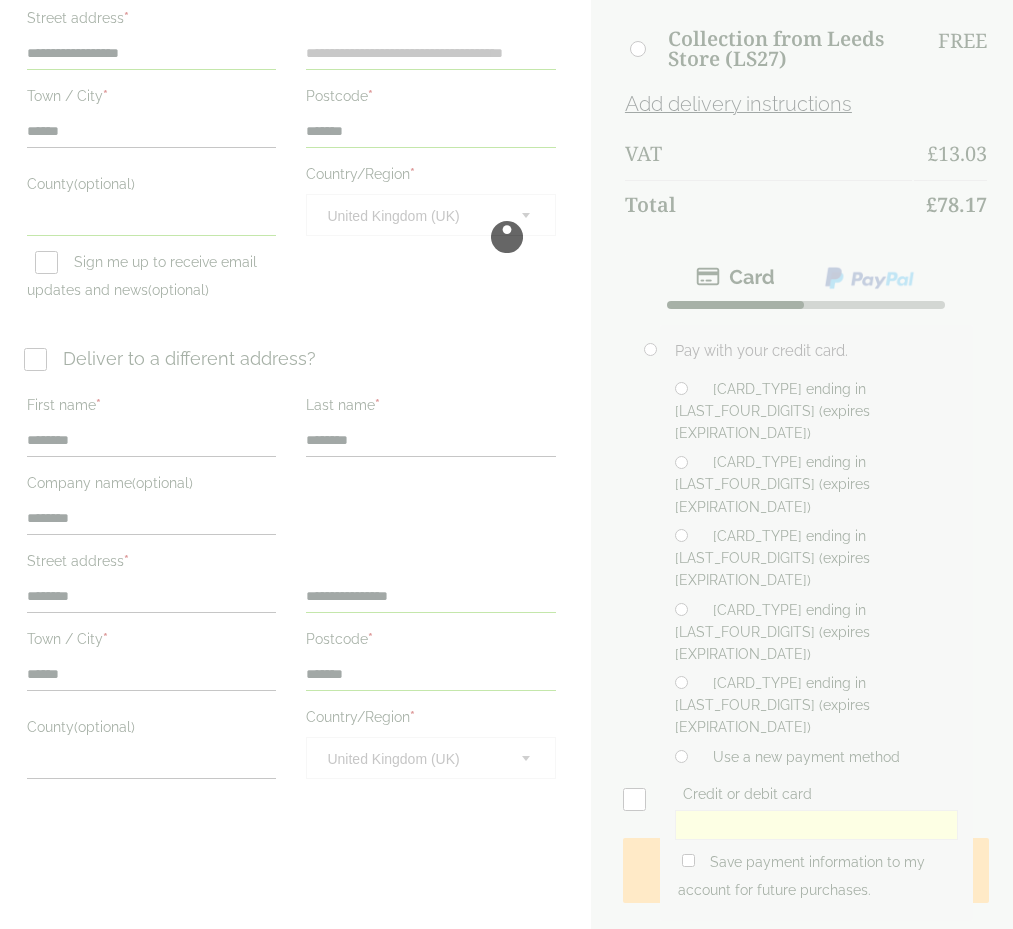 scroll, scrollTop: 631, scrollLeft: 0, axis: vertical 